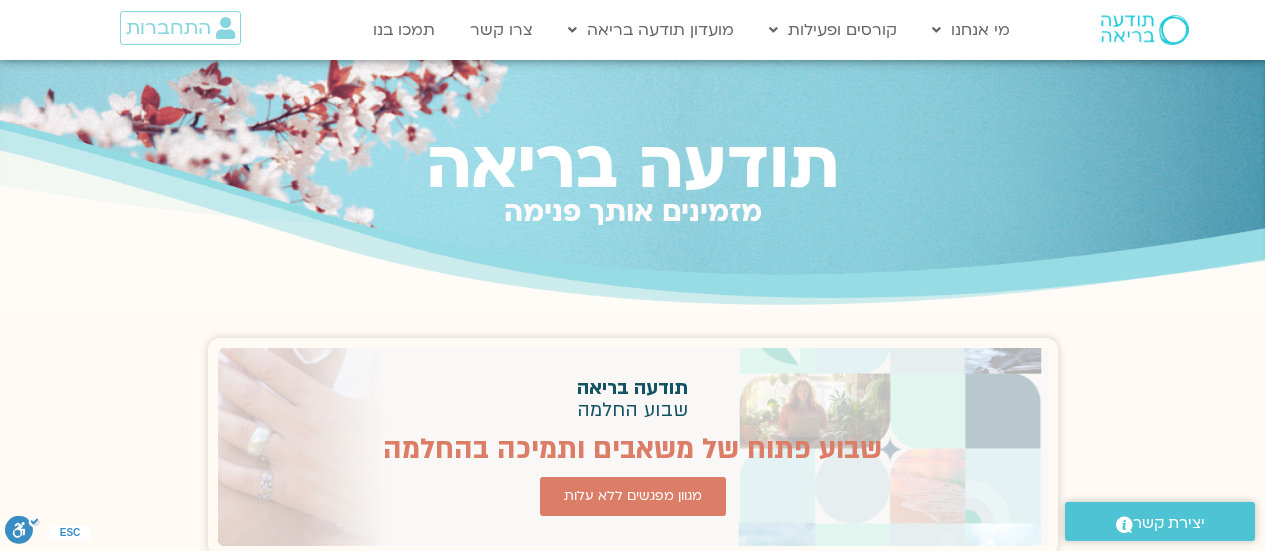 scroll, scrollTop: 0, scrollLeft: 0, axis: both 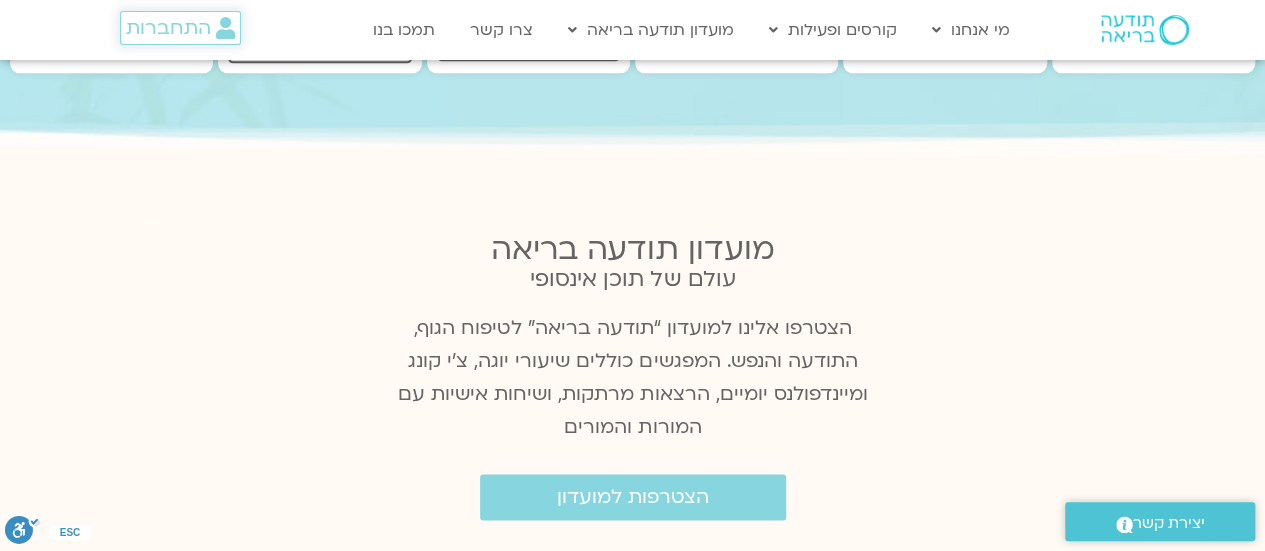 click on "התחברות" at bounding box center (168, 28) 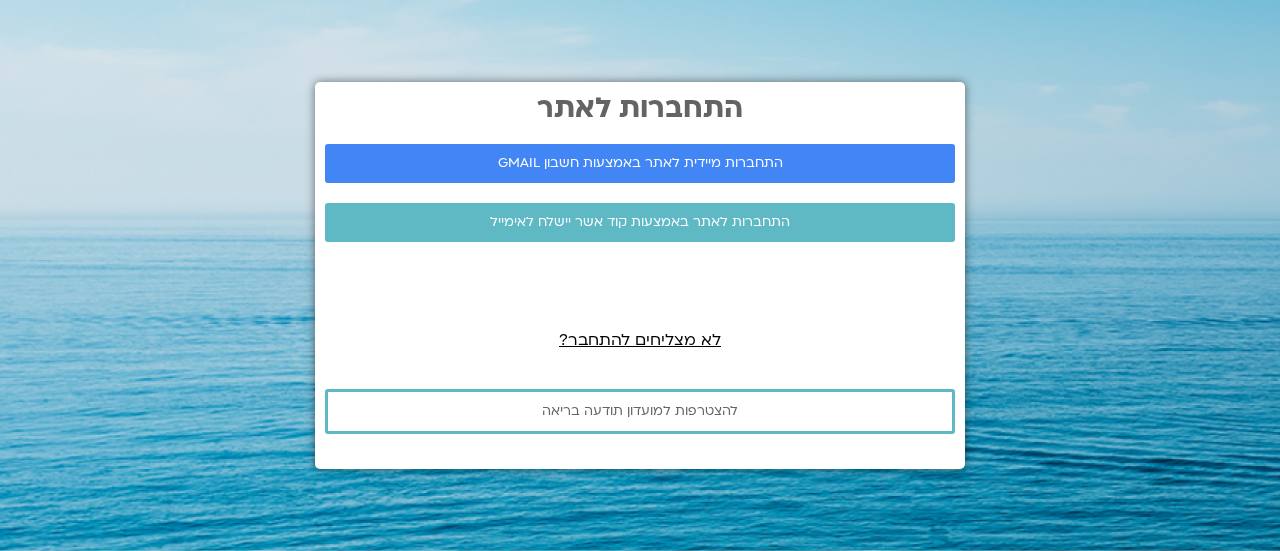 scroll, scrollTop: 0, scrollLeft: 0, axis: both 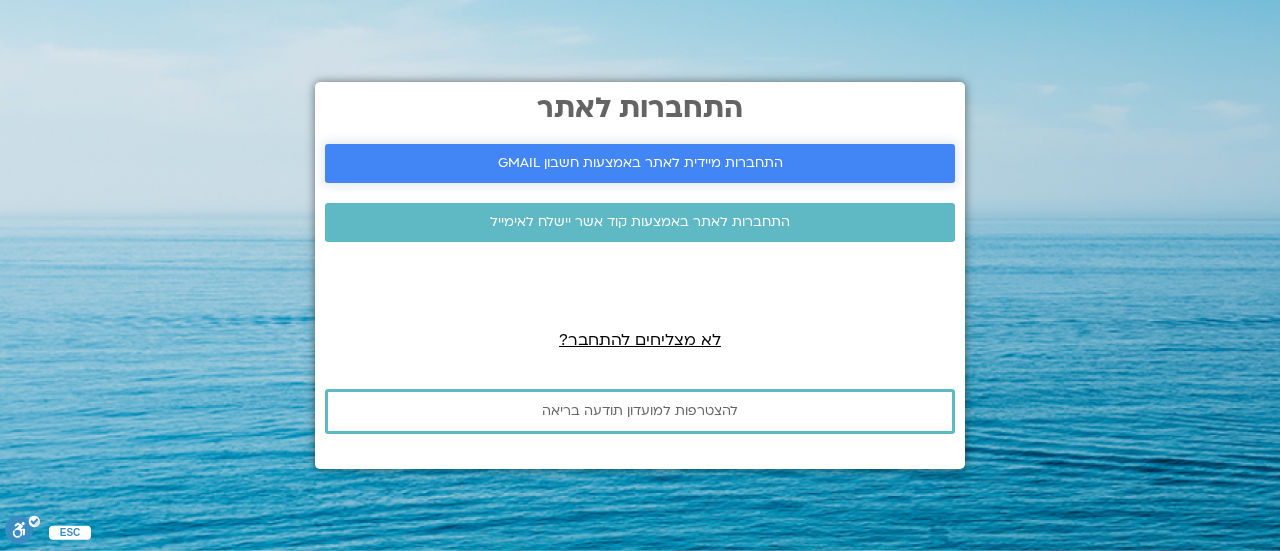 click on "התחברות מיידית לאתר באמצעות חשבון GMAIL" at bounding box center (640, 163) 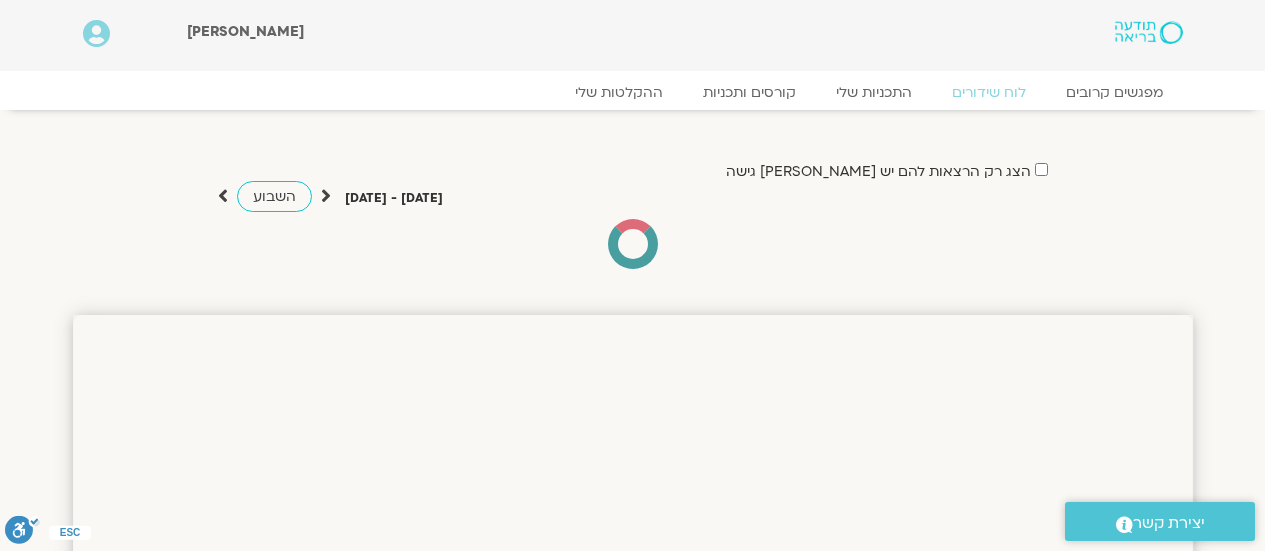 scroll, scrollTop: 0, scrollLeft: 0, axis: both 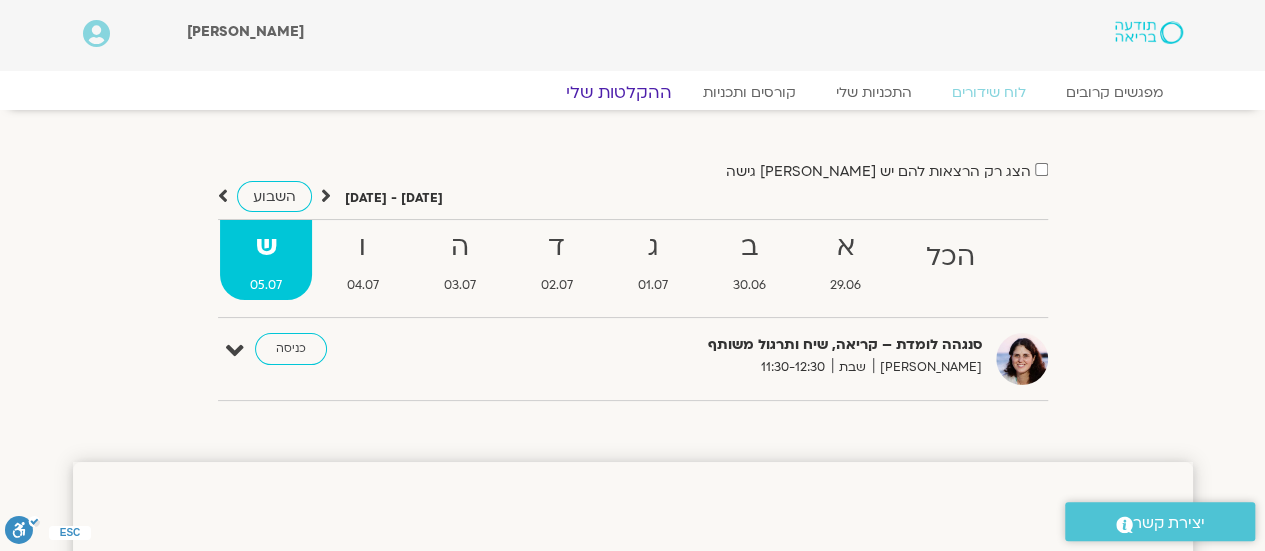 click on "ההקלטות שלי" 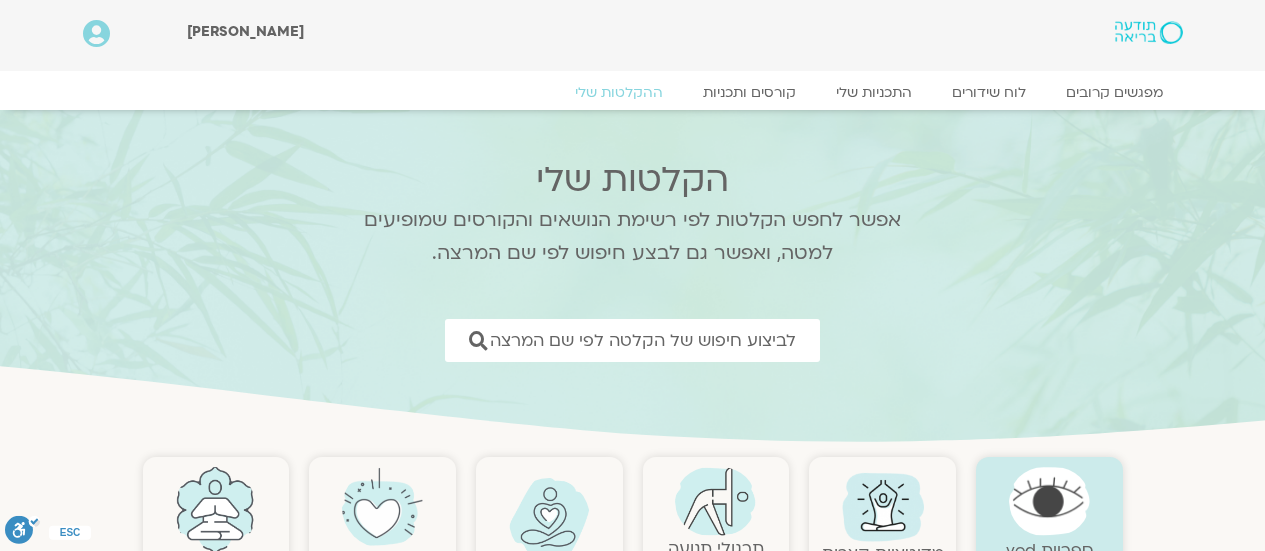 scroll, scrollTop: 0, scrollLeft: 0, axis: both 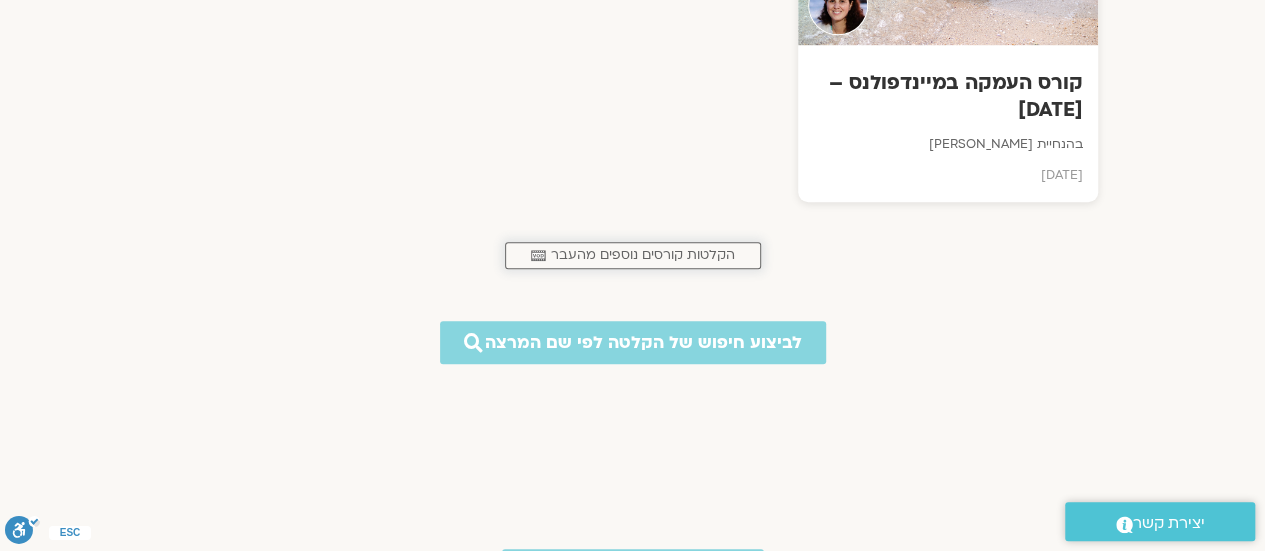 click on "הקלטות קורסים נוספים מהעבר" at bounding box center (643, 255) 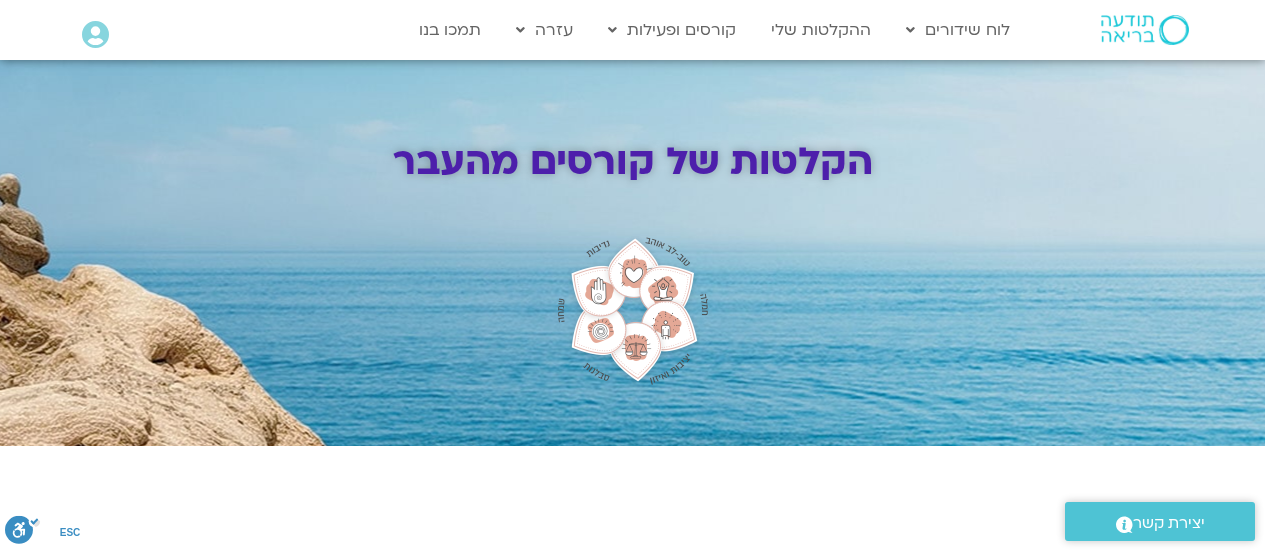 scroll, scrollTop: 0, scrollLeft: 0, axis: both 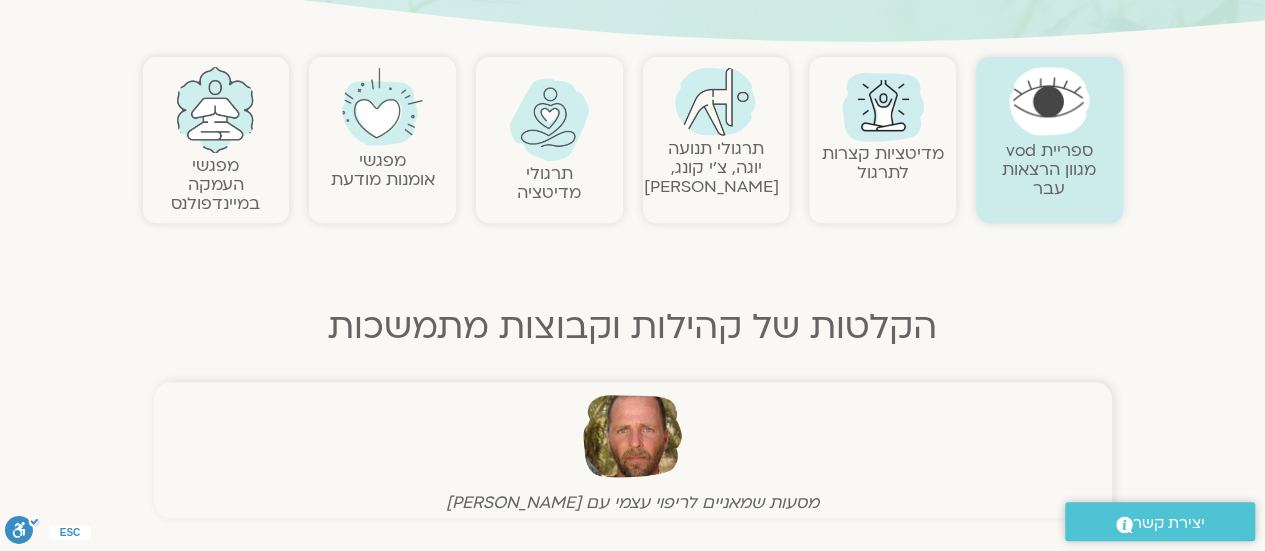 click on "ספריית vod
מגוון הרצאות עבר" at bounding box center [1049, 169] 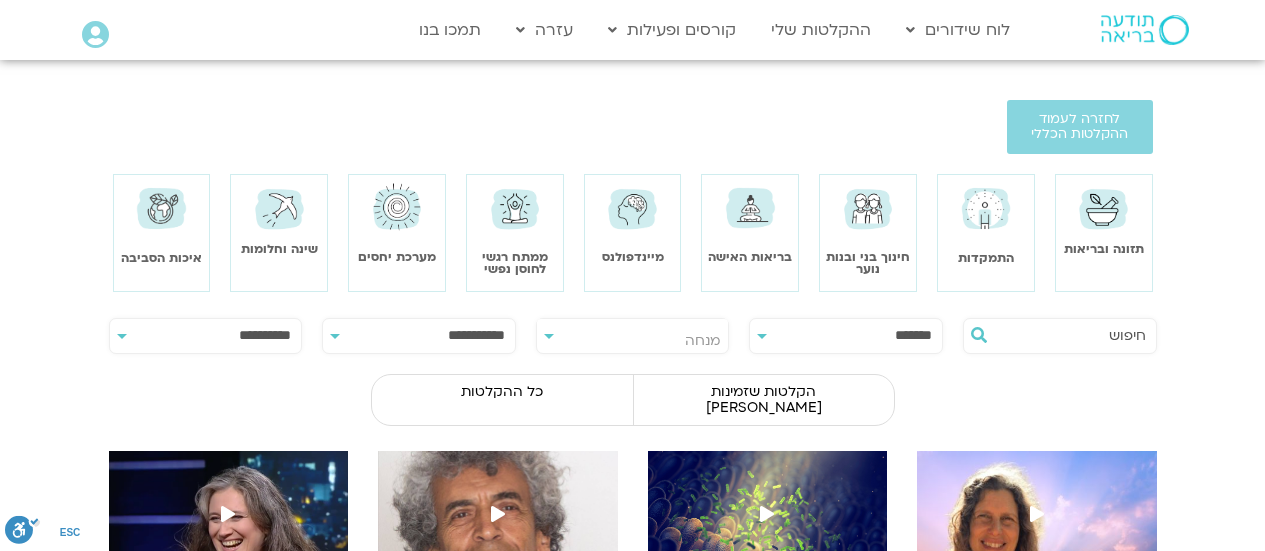 scroll, scrollTop: 0, scrollLeft: 0, axis: both 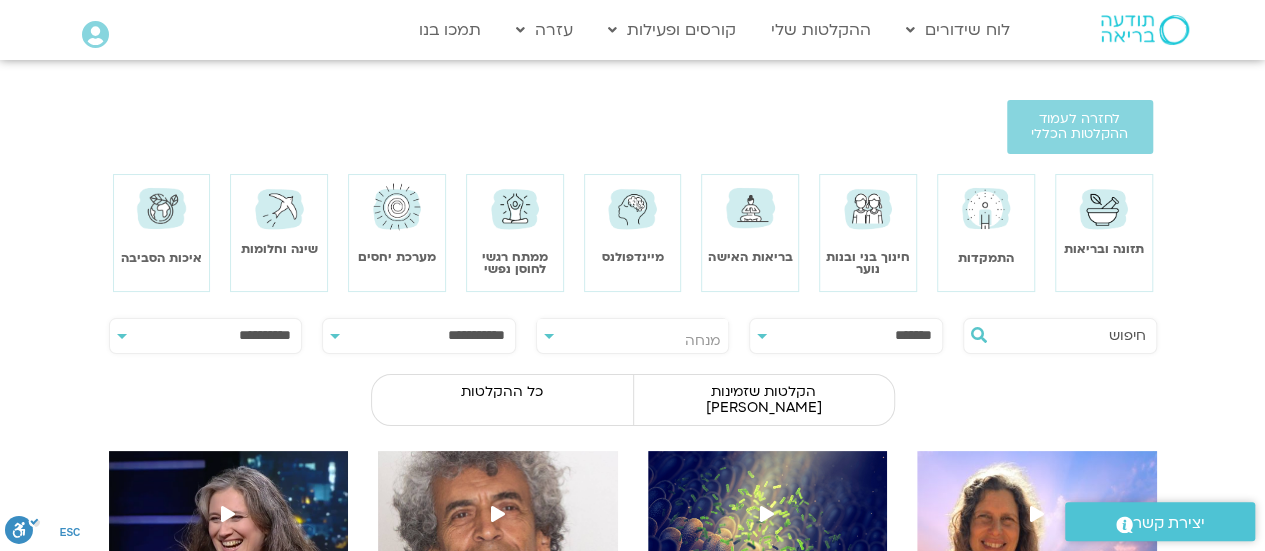 click at bounding box center (1070, 336) 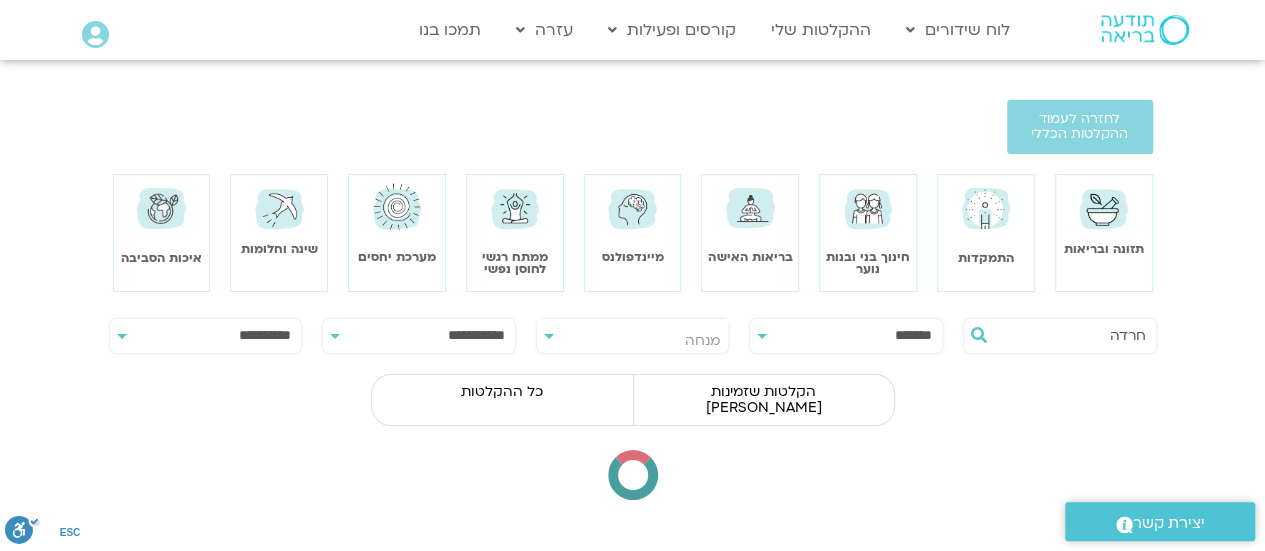 type on "חרדה" 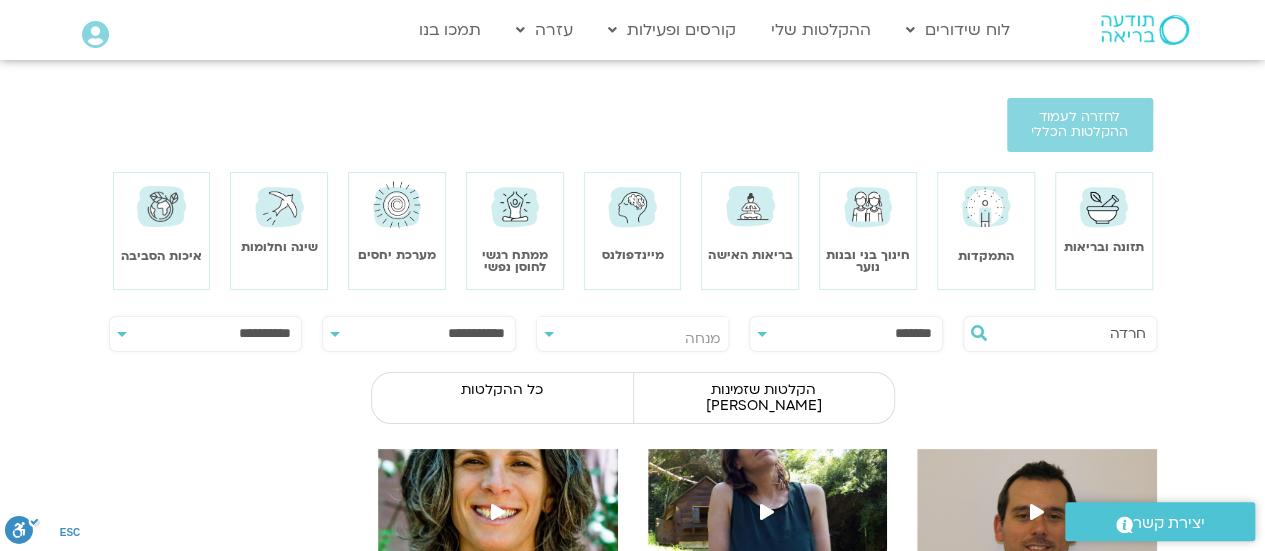 scroll, scrollTop: 0, scrollLeft: 0, axis: both 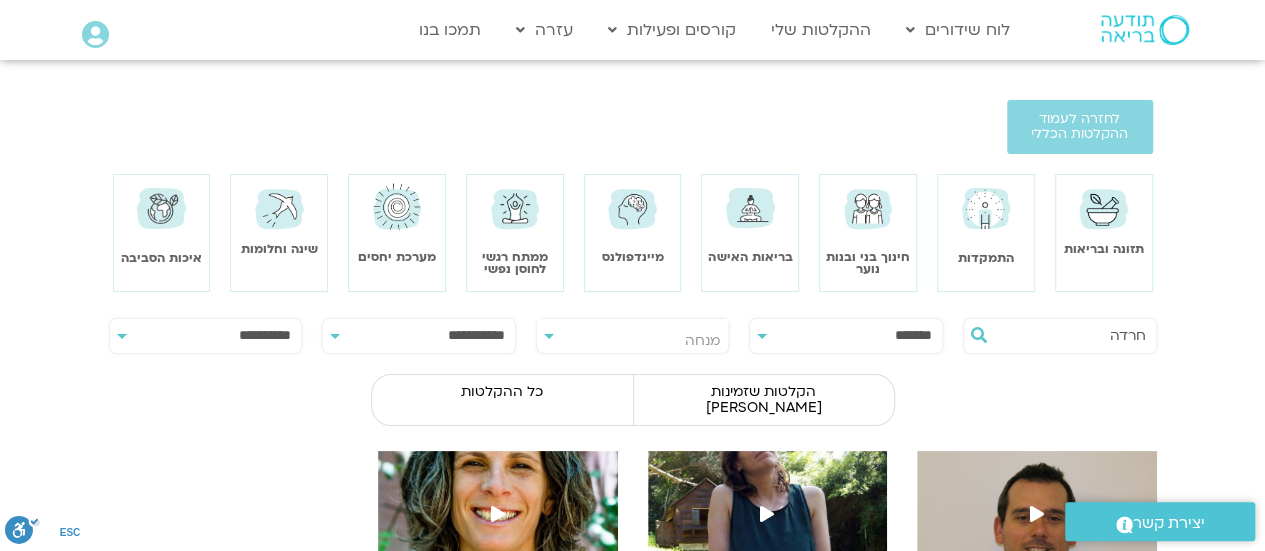click on "חרדה" at bounding box center (1070, 336) 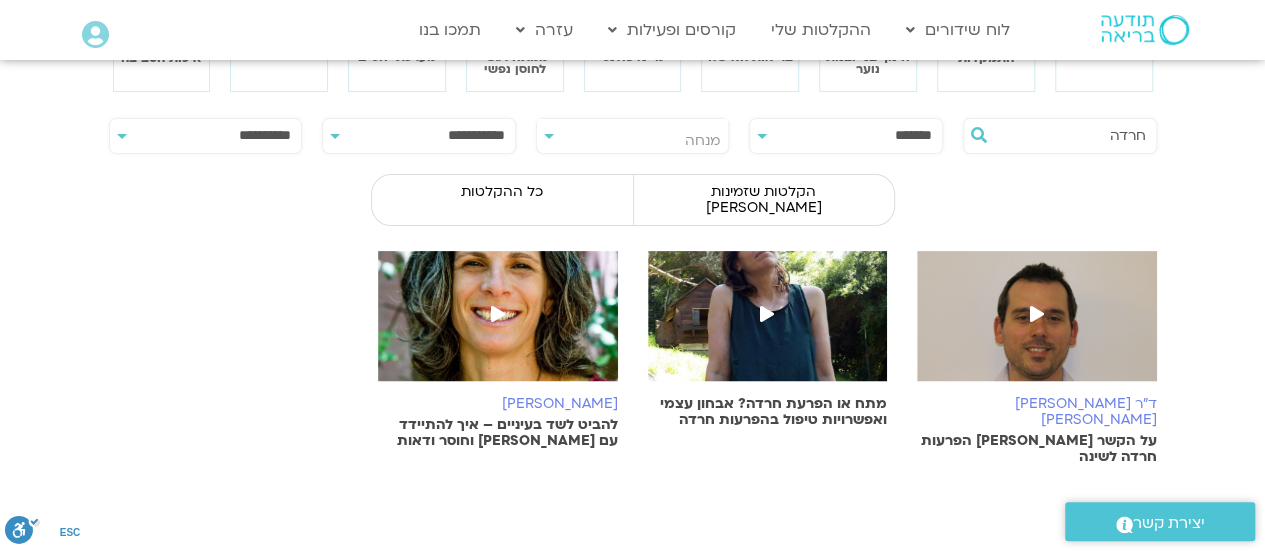 scroll, scrollTop: 0, scrollLeft: 0, axis: both 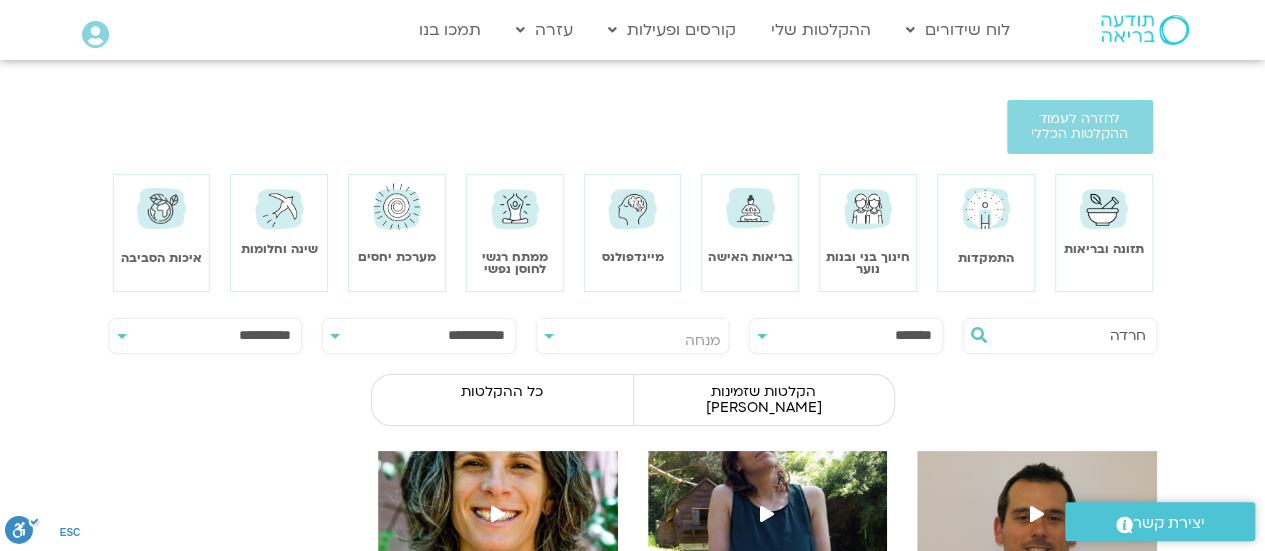 click at bounding box center [515, 208] 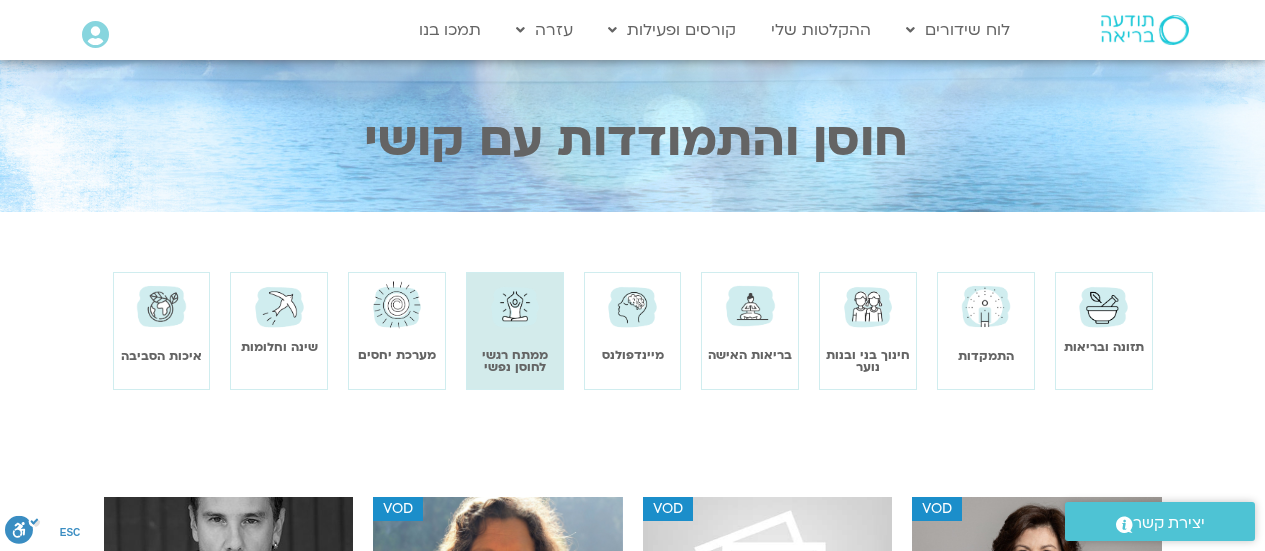 scroll, scrollTop: 200, scrollLeft: 0, axis: vertical 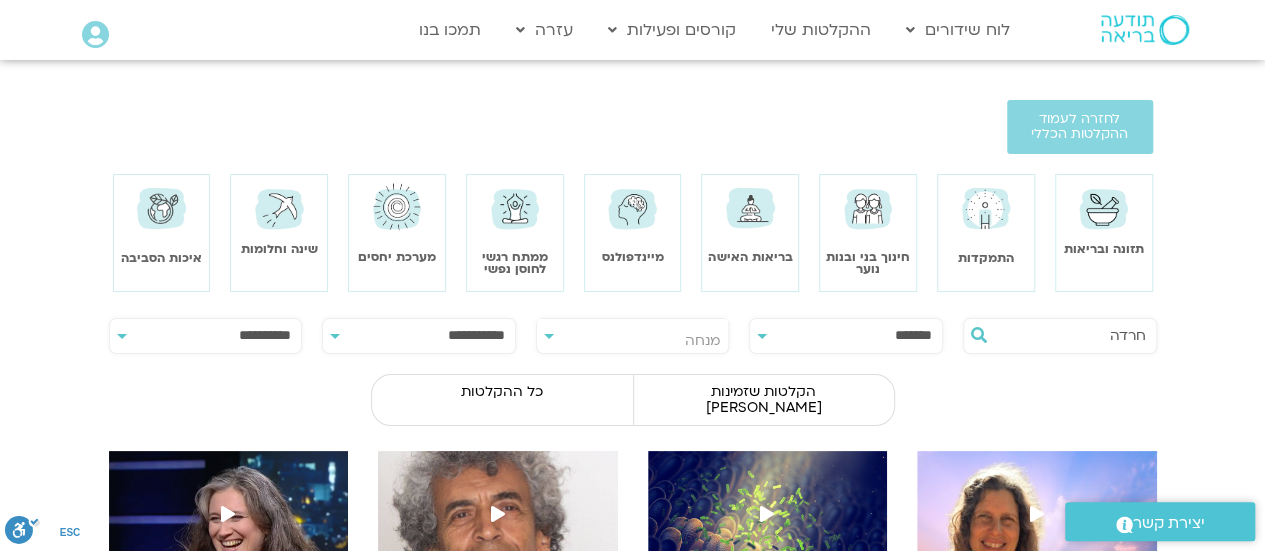 drag, startPoint x: 1064, startPoint y: 343, endPoint x: 1205, endPoint y: 330, distance: 141.59802 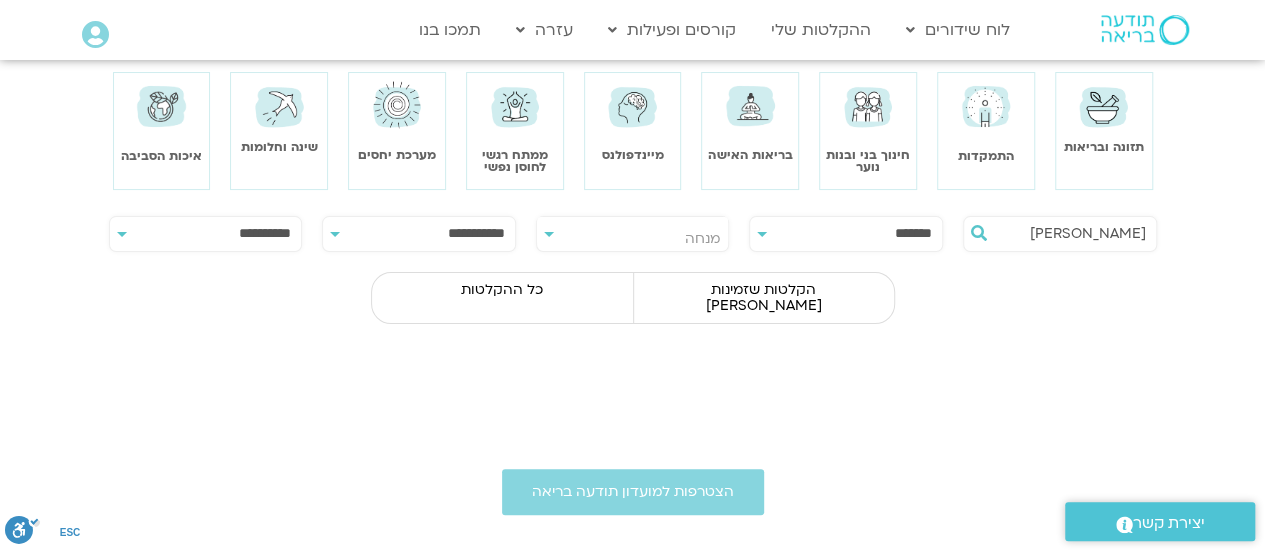 scroll, scrollTop: 100, scrollLeft: 0, axis: vertical 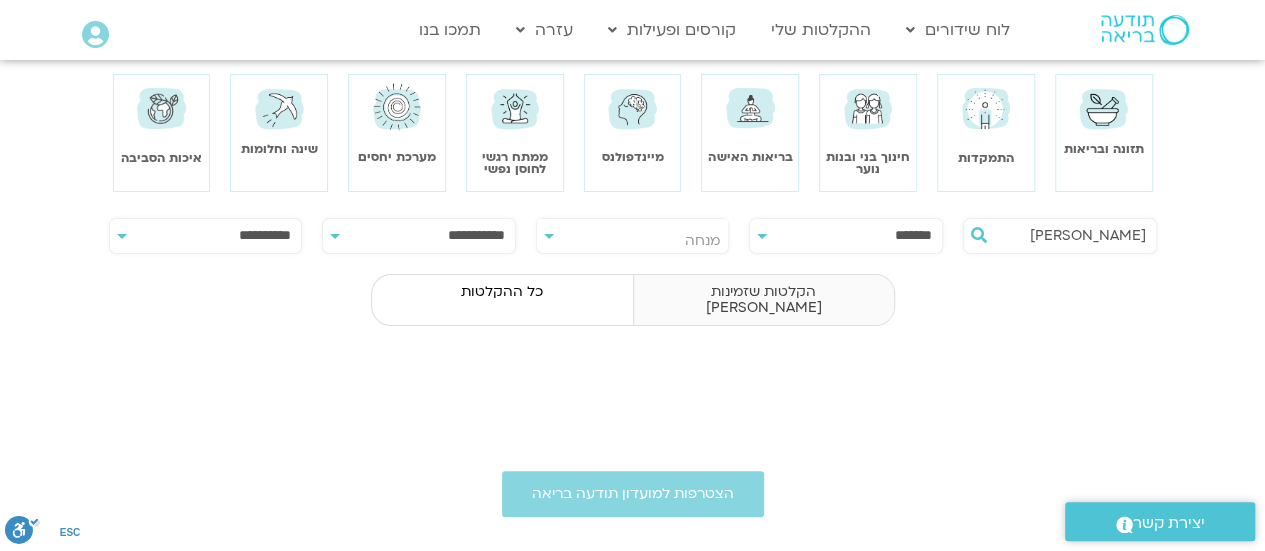 click on "הקלטות שזמינות לי" at bounding box center (763, 300) 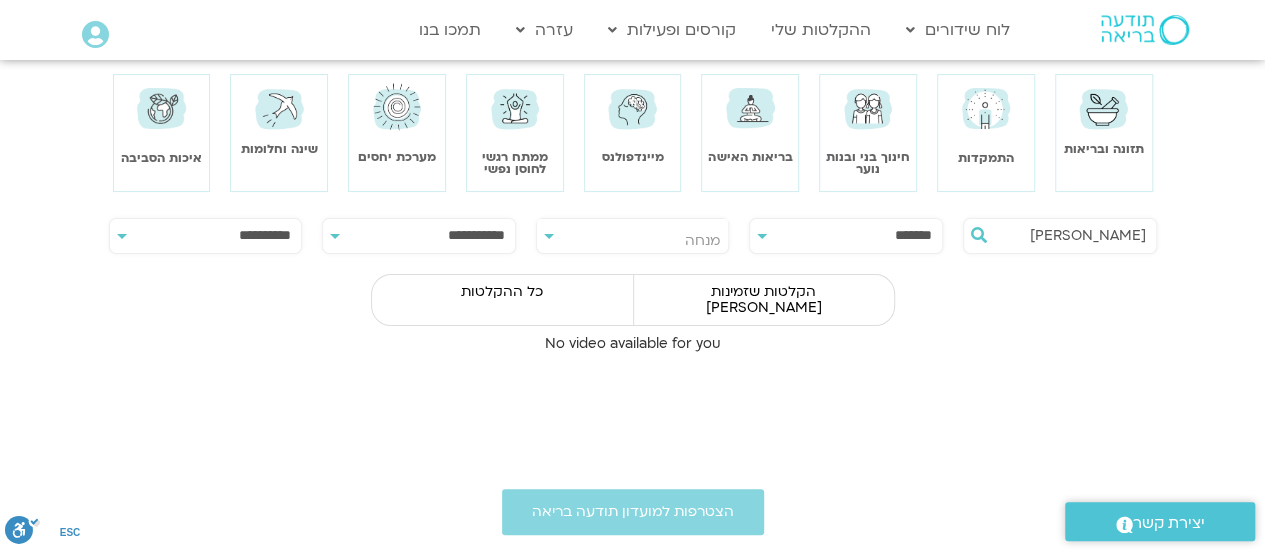 click on "ניב" at bounding box center (1070, 236) 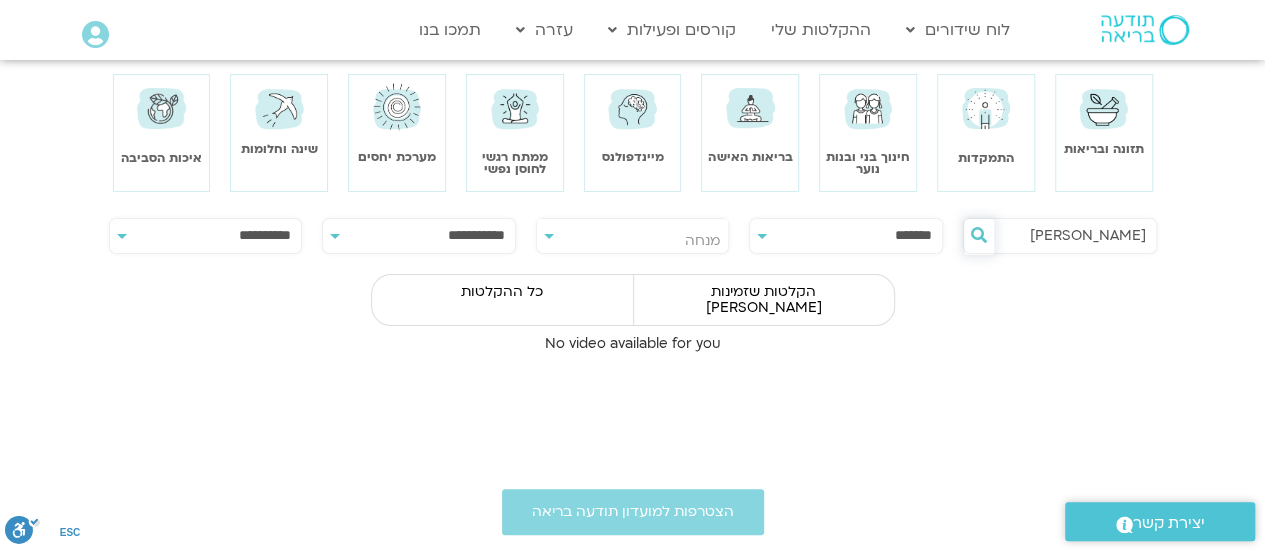 type on "ניב אידלמן" 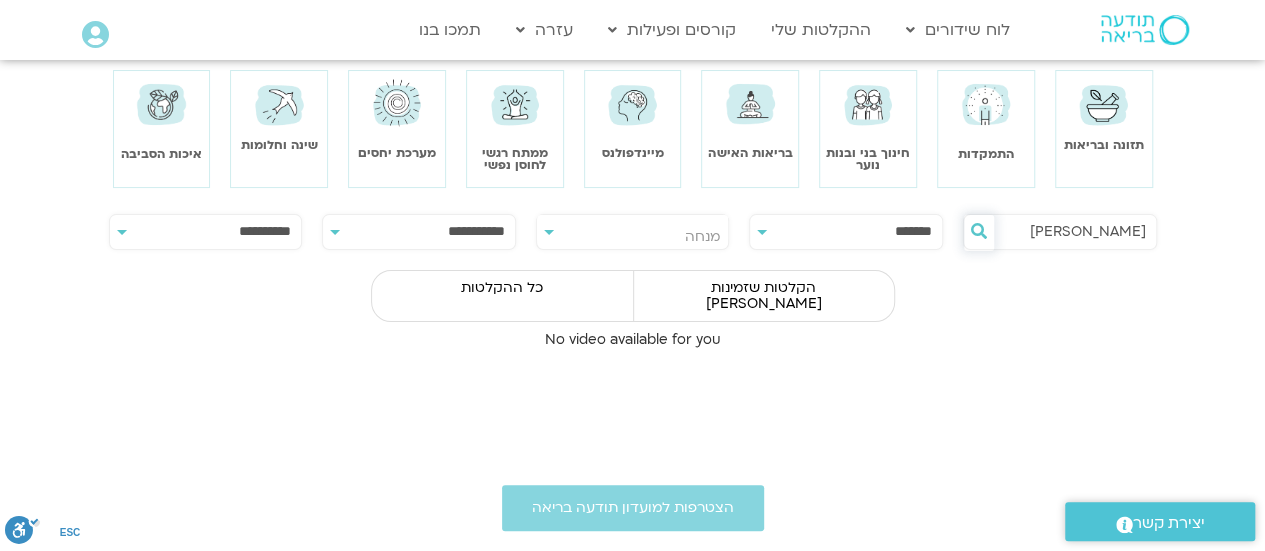 scroll, scrollTop: 100, scrollLeft: 0, axis: vertical 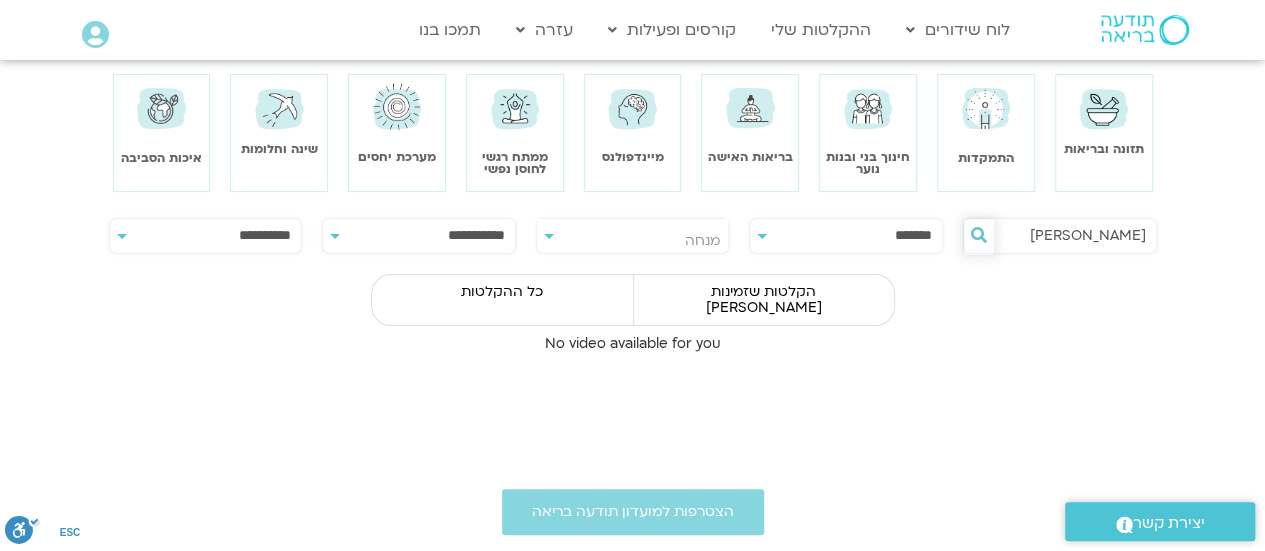 click at bounding box center (979, 237) 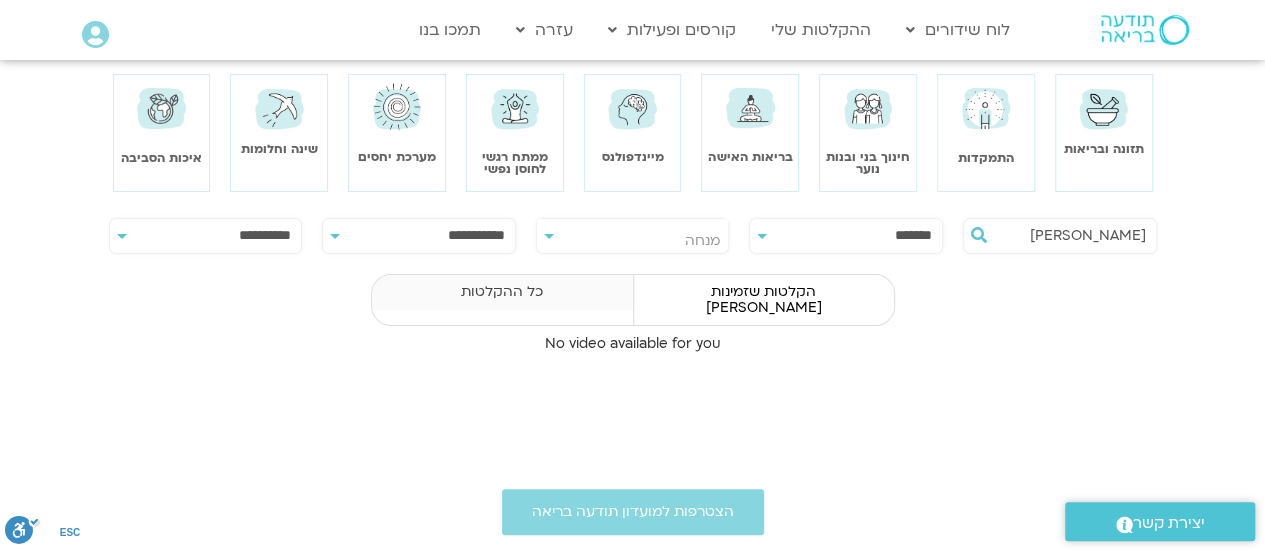 click on "כל ההקלטות" at bounding box center [502, 292] 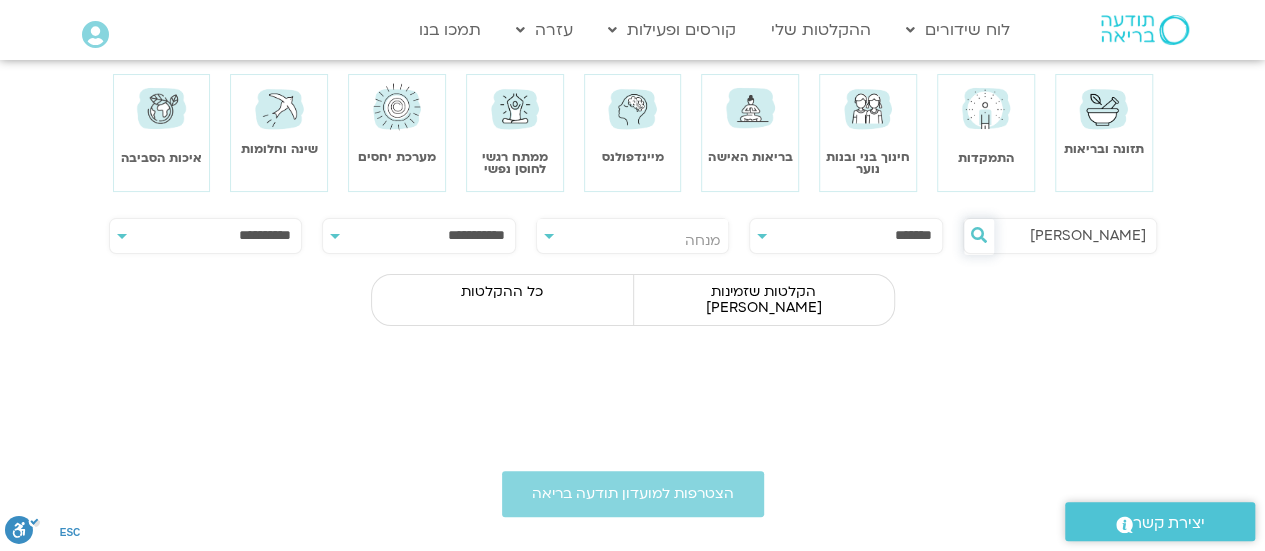 click at bounding box center [979, 235] 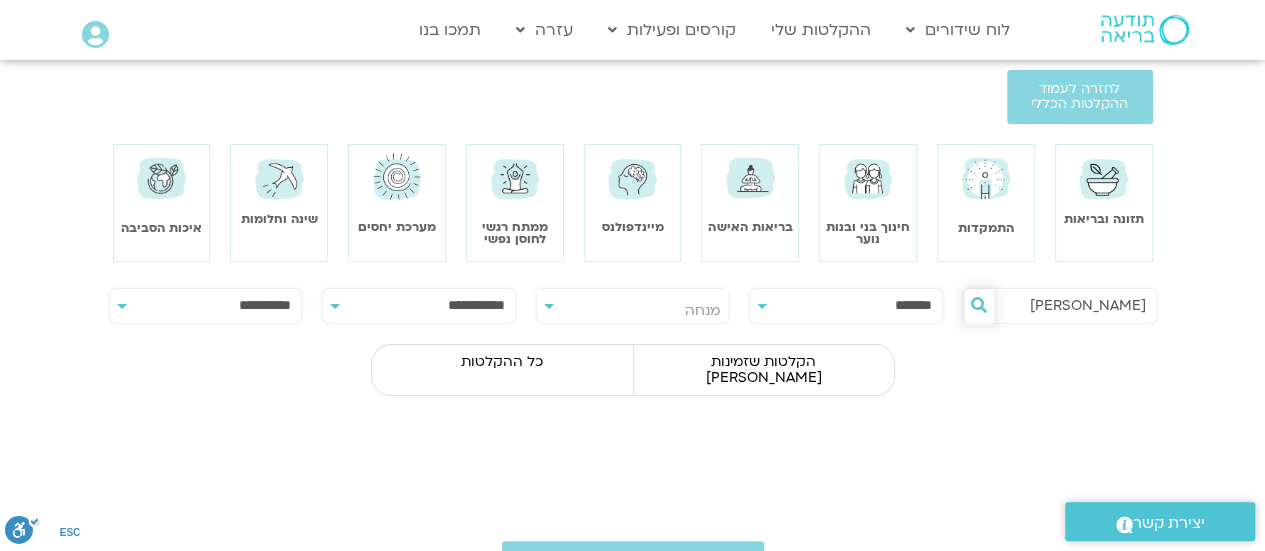 scroll, scrollTop: 0, scrollLeft: 0, axis: both 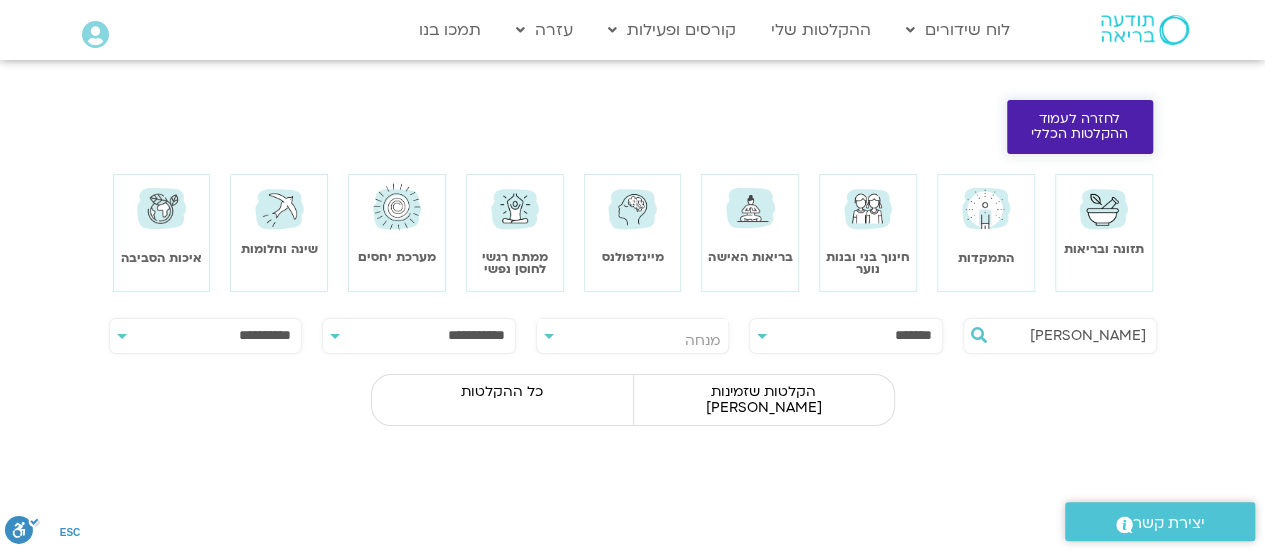 click on "לחזרה לעמוד ההקלטות הכללי" at bounding box center [1080, 127] 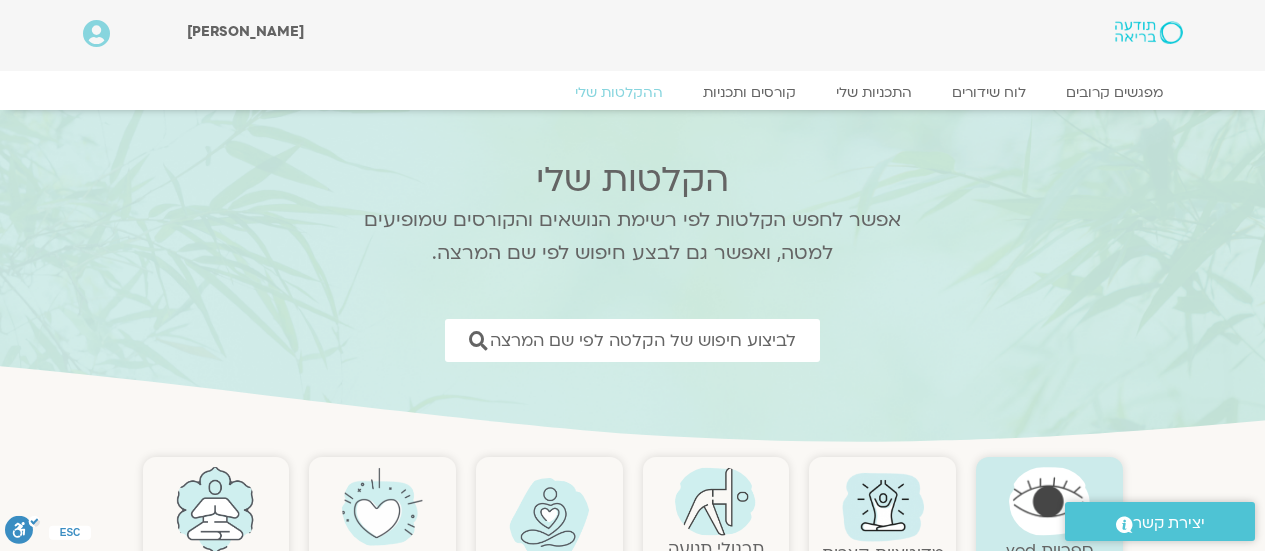 scroll, scrollTop: 0, scrollLeft: 0, axis: both 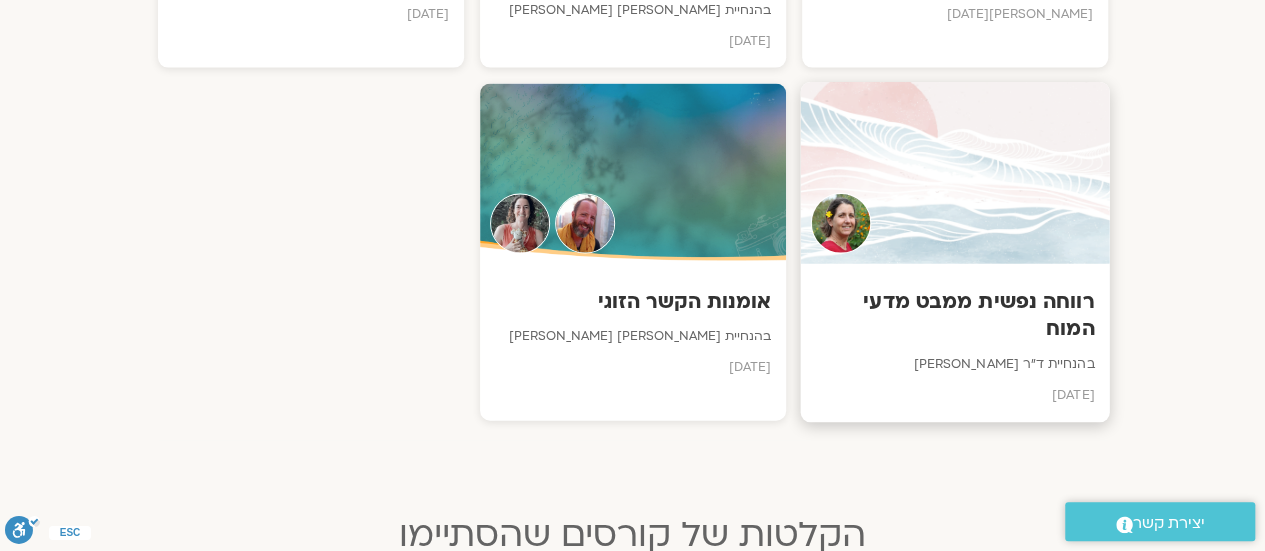 drag, startPoint x: 955, startPoint y: 362, endPoint x: 918, endPoint y: 290, distance: 80.9506 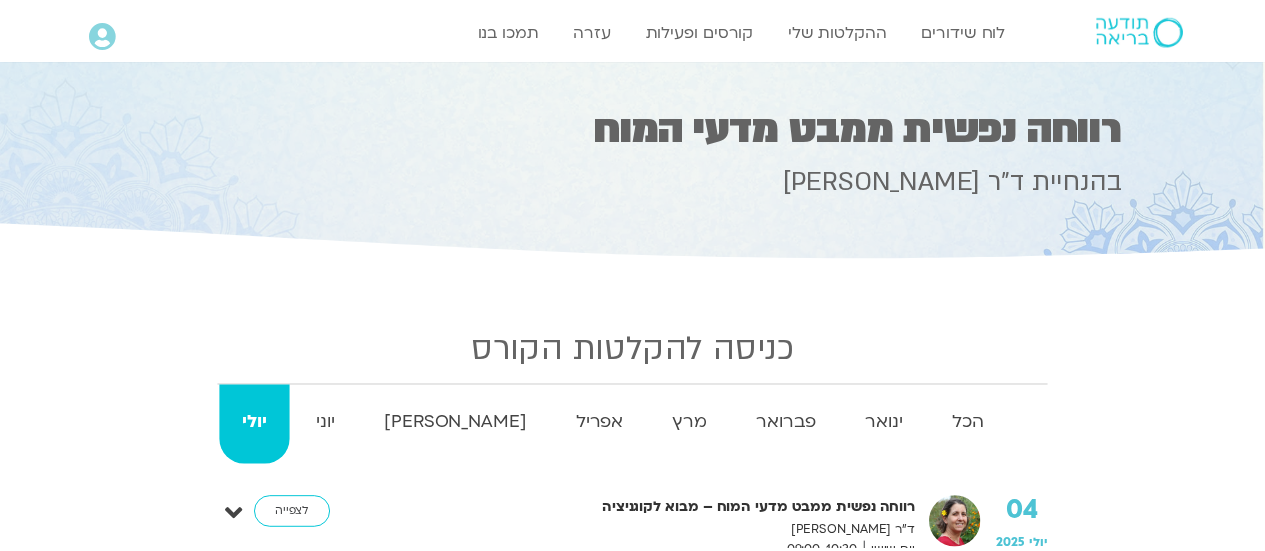 scroll, scrollTop: 0, scrollLeft: 0, axis: both 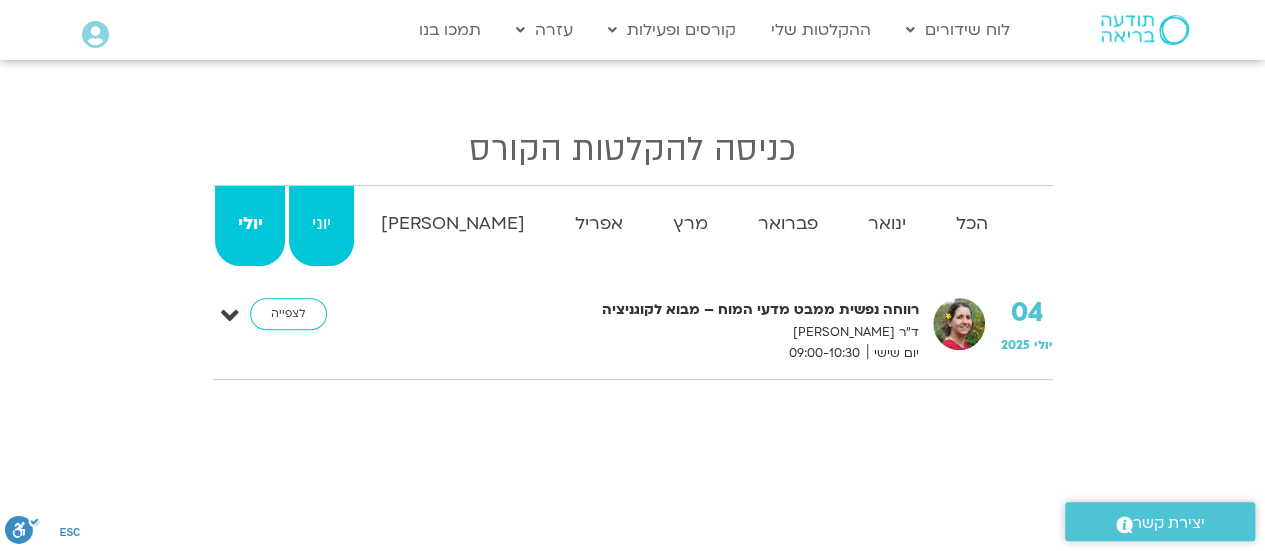click on "יוני" at bounding box center [321, 224] 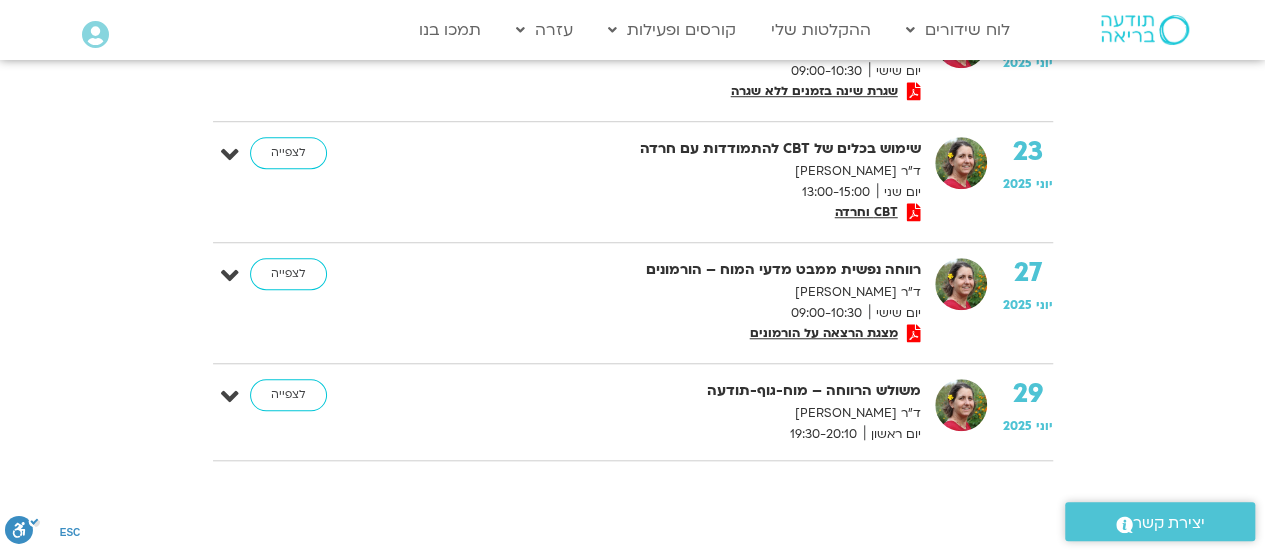 scroll, scrollTop: 300, scrollLeft: 0, axis: vertical 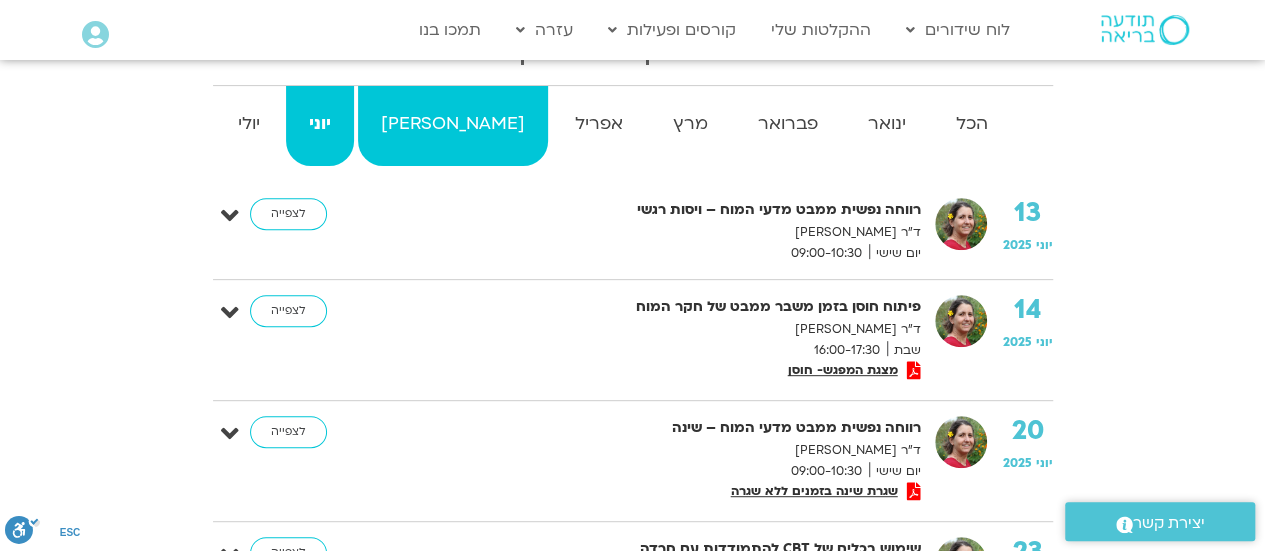 click on "מאי" at bounding box center [453, 124] 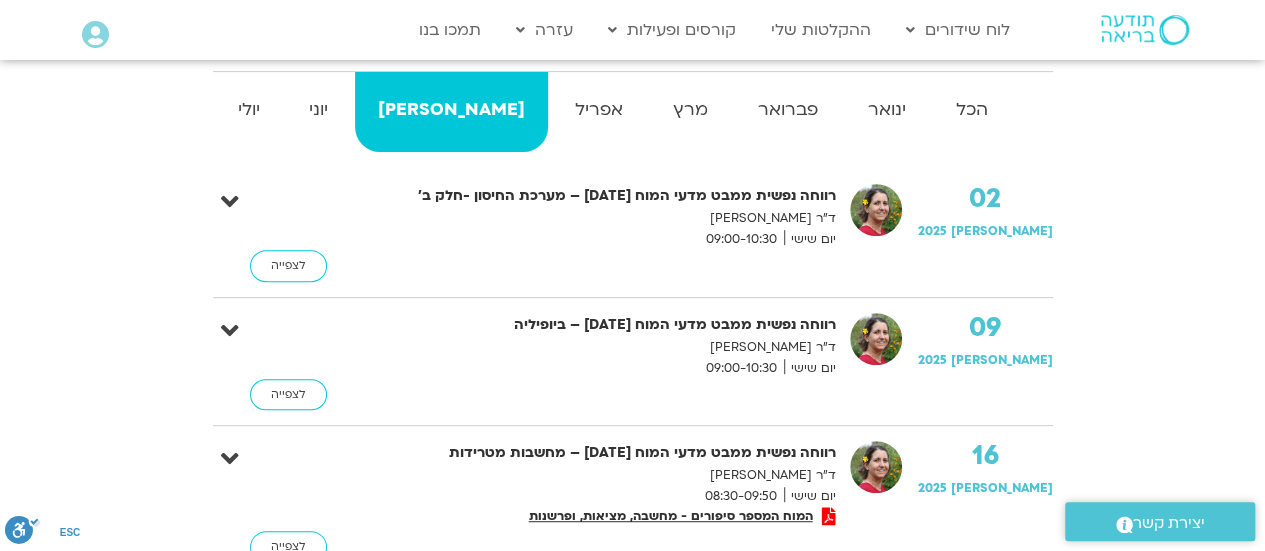 scroll, scrollTop: 200, scrollLeft: 0, axis: vertical 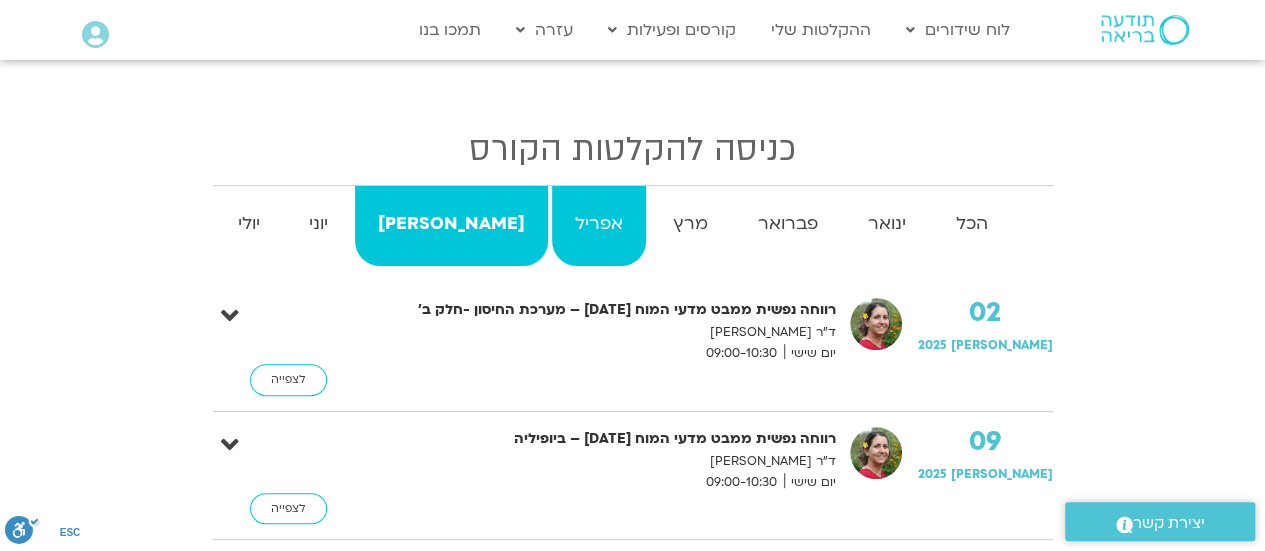 click on "אפריל" at bounding box center [599, 224] 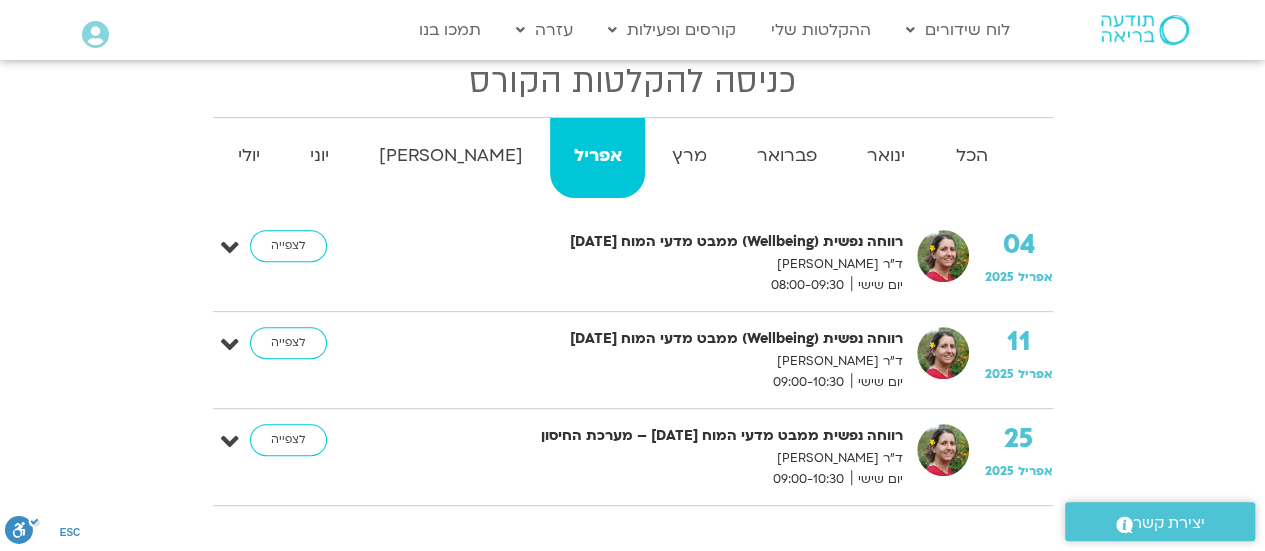 scroll, scrollTop: 300, scrollLeft: 0, axis: vertical 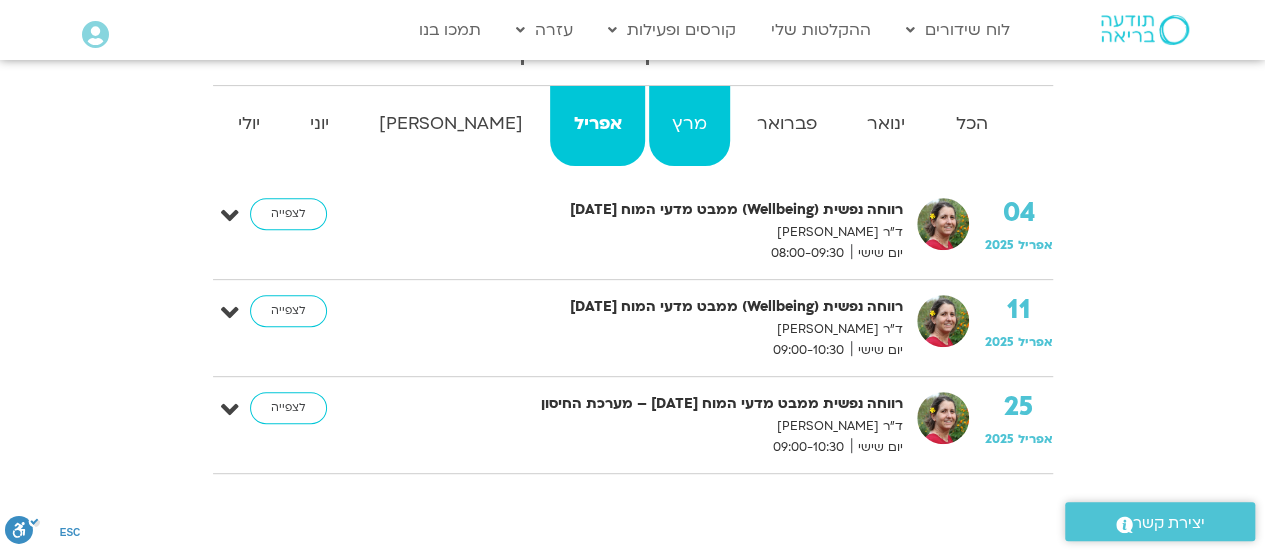 click on "מרץ" at bounding box center (689, 126) 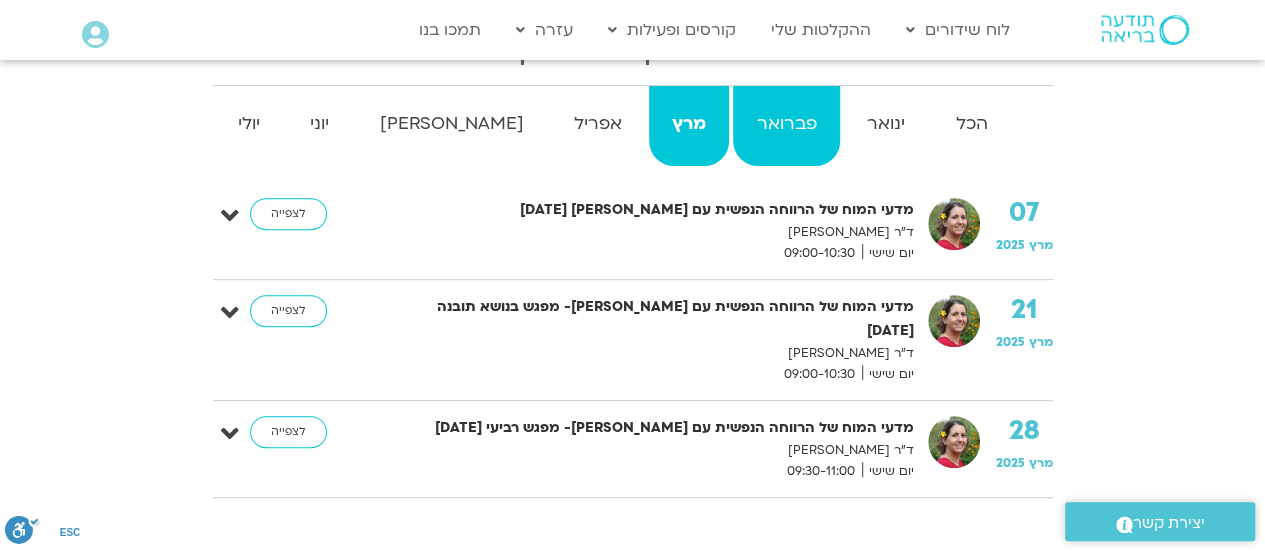 click on "פברואר" at bounding box center [786, 124] 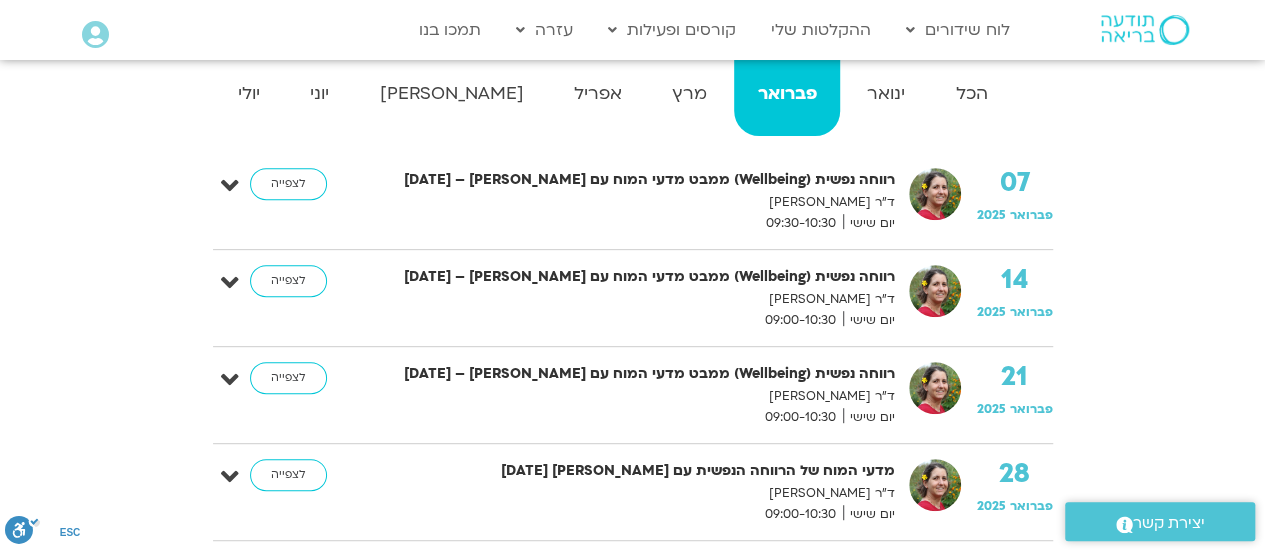 scroll, scrollTop: 300, scrollLeft: 0, axis: vertical 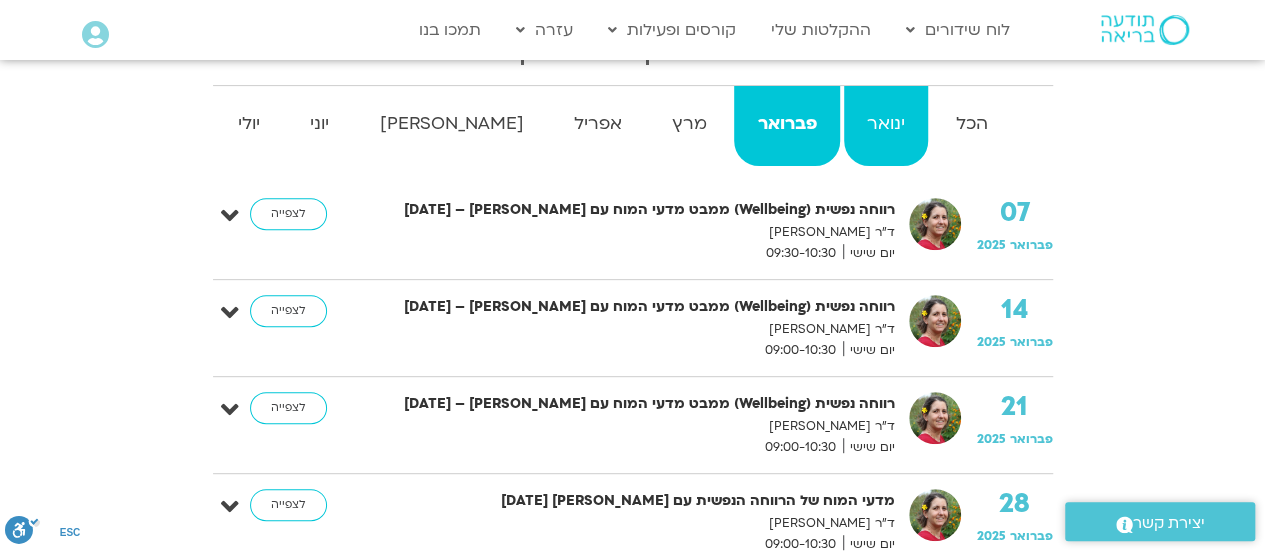click on "ינואר" at bounding box center [886, 124] 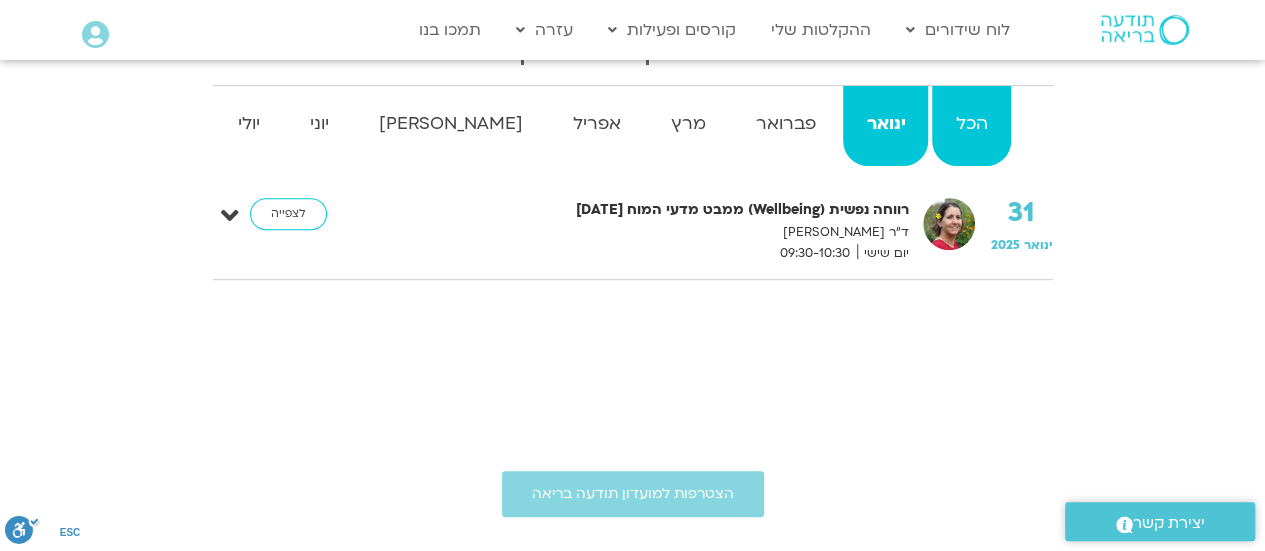click on "הכל" at bounding box center [971, 126] 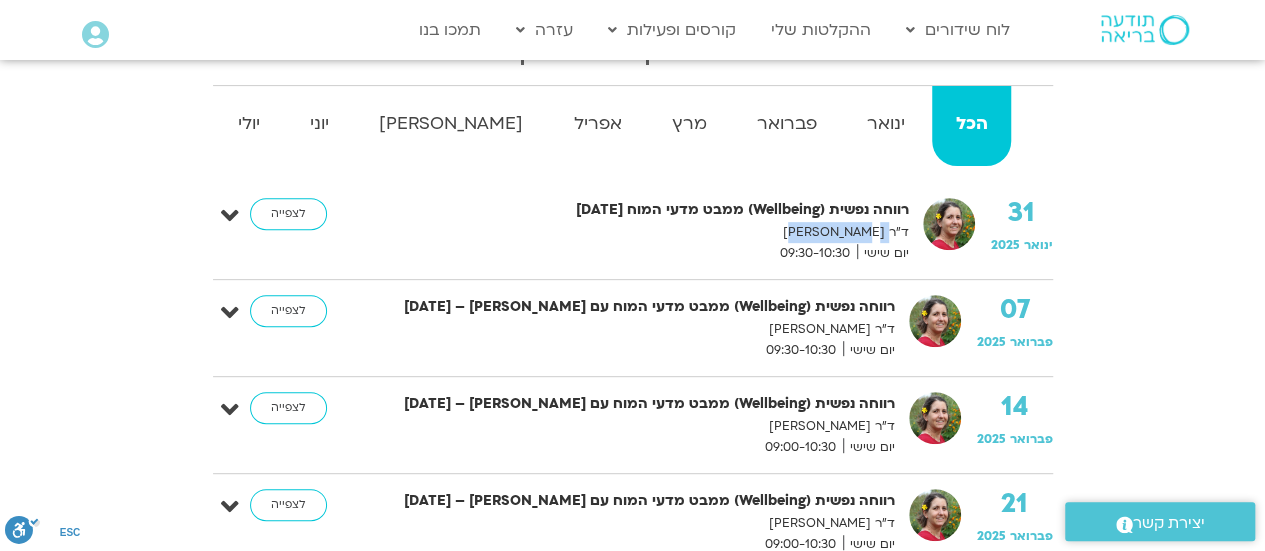 drag, startPoint x: 820, startPoint y: 230, endPoint x: 888, endPoint y: 232, distance: 68.0294 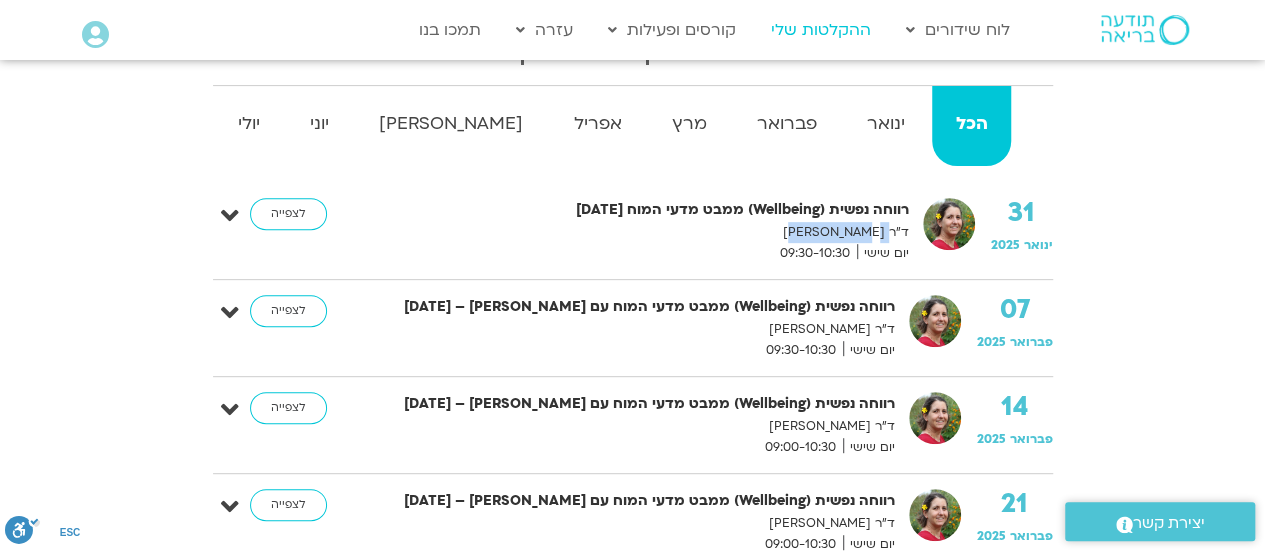 click on "ההקלטות שלי" at bounding box center (821, 30) 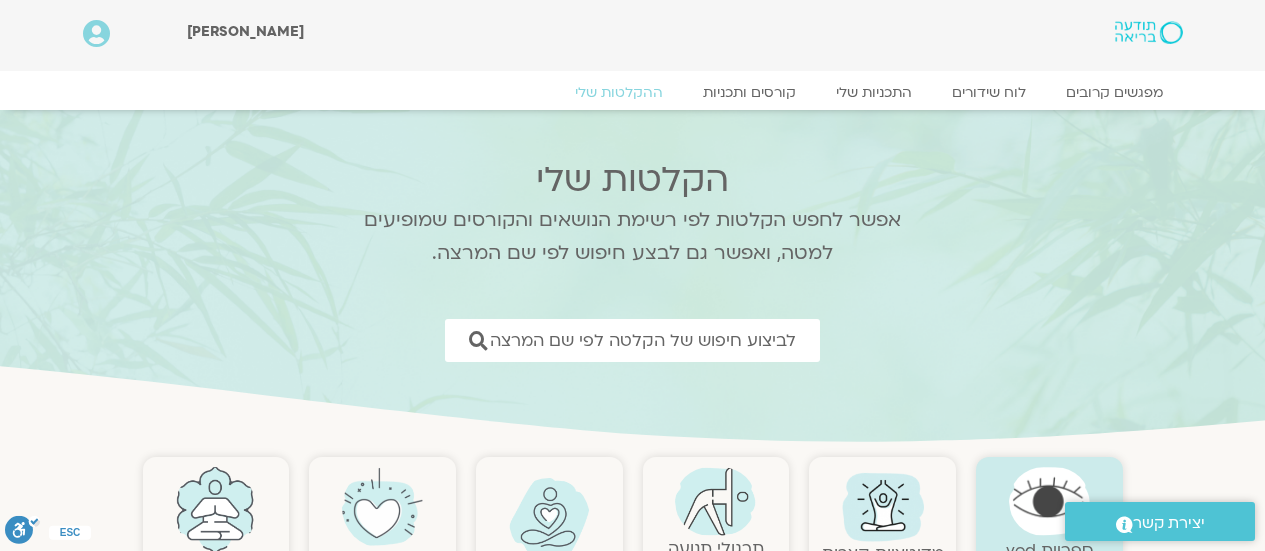 scroll, scrollTop: 0, scrollLeft: 0, axis: both 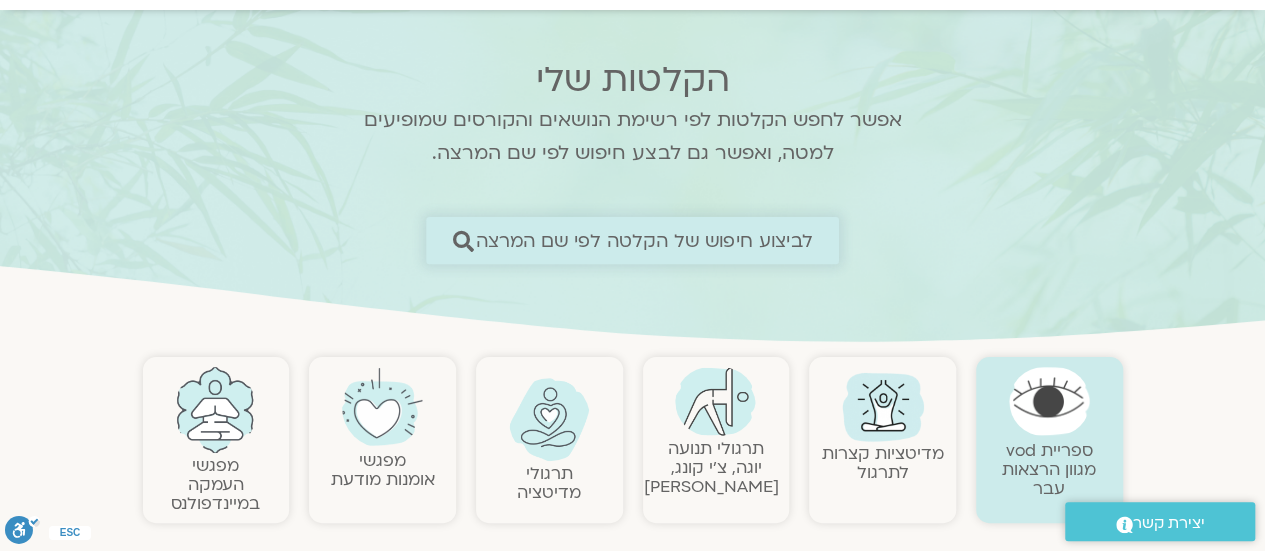 click on "לביצוע חיפוש של הקלטה לפי שם המרצה" at bounding box center [644, 240] 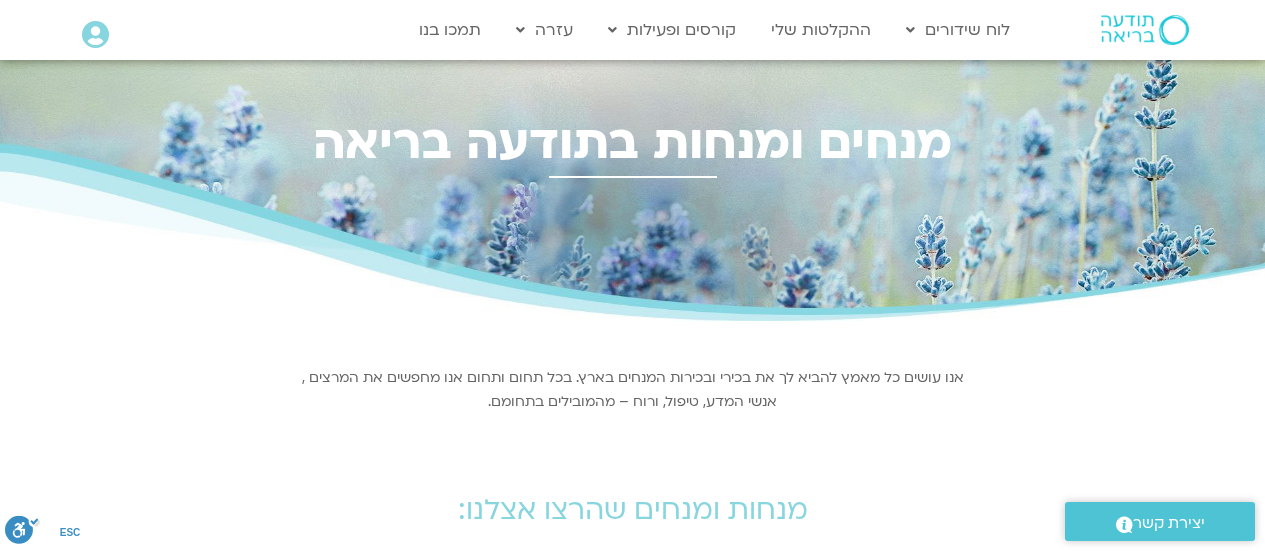 scroll, scrollTop: 0, scrollLeft: 0, axis: both 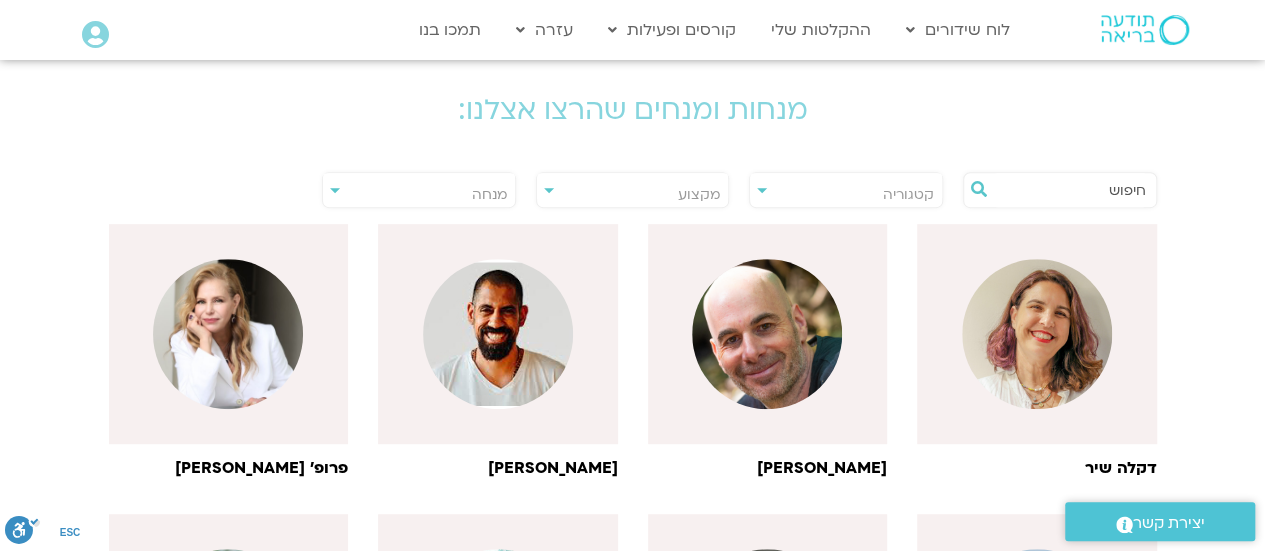 click at bounding box center (1070, 190) 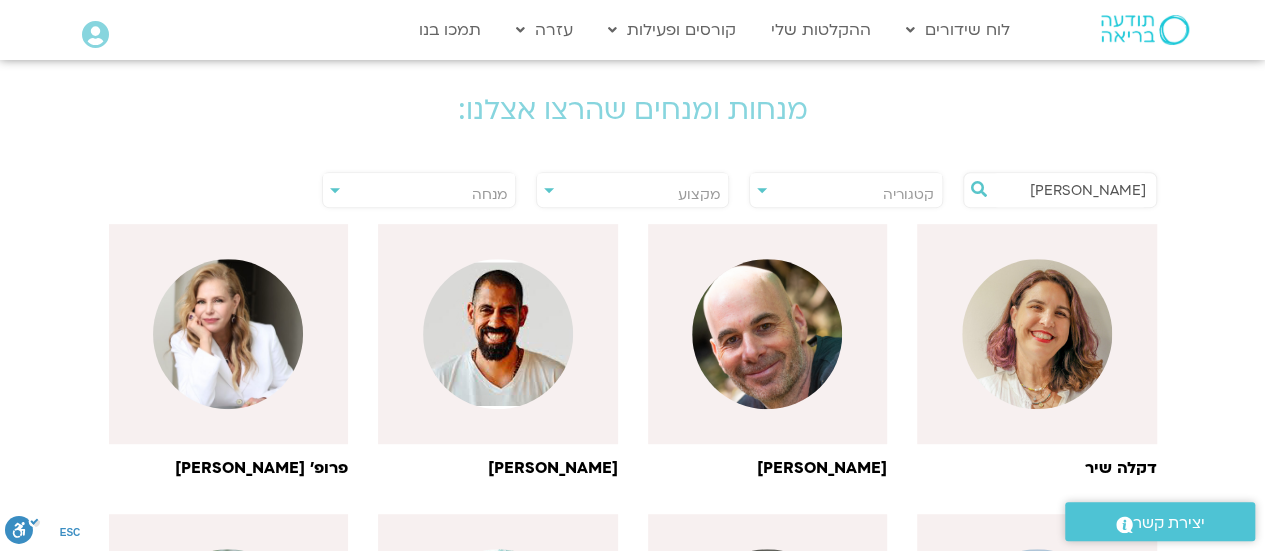 type on "[PERSON_NAME]" 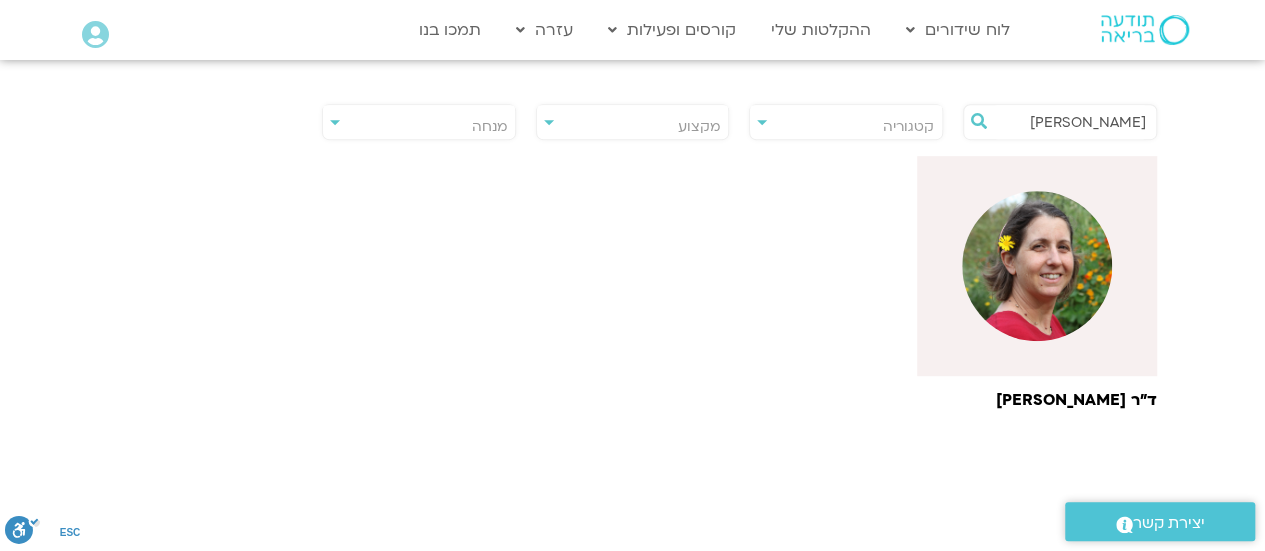 scroll, scrollTop: 500, scrollLeft: 0, axis: vertical 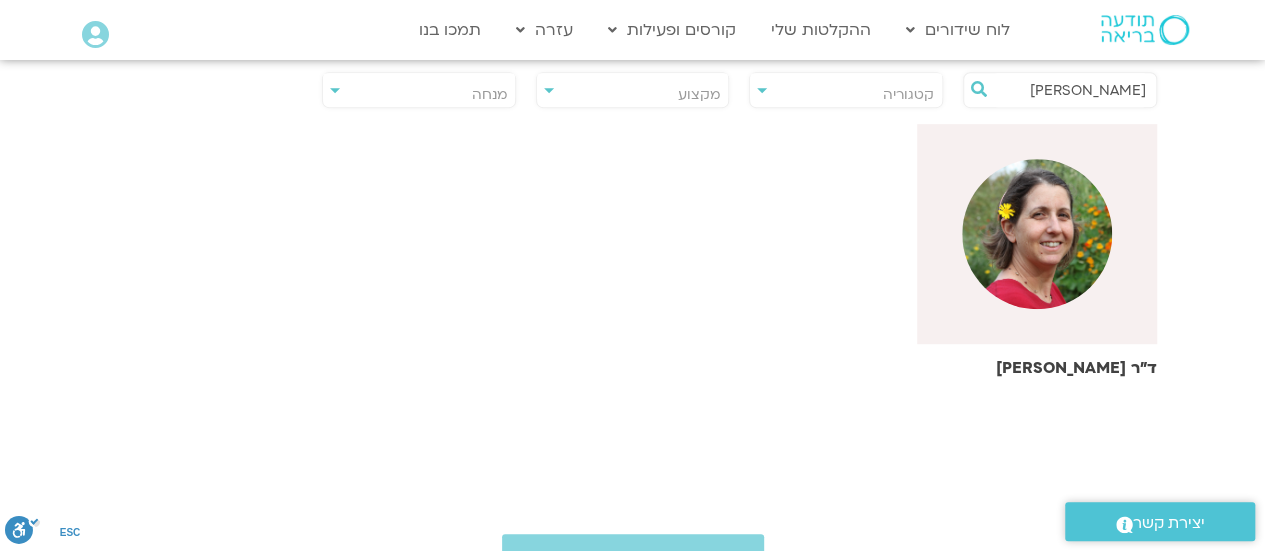 click at bounding box center [1037, 234] 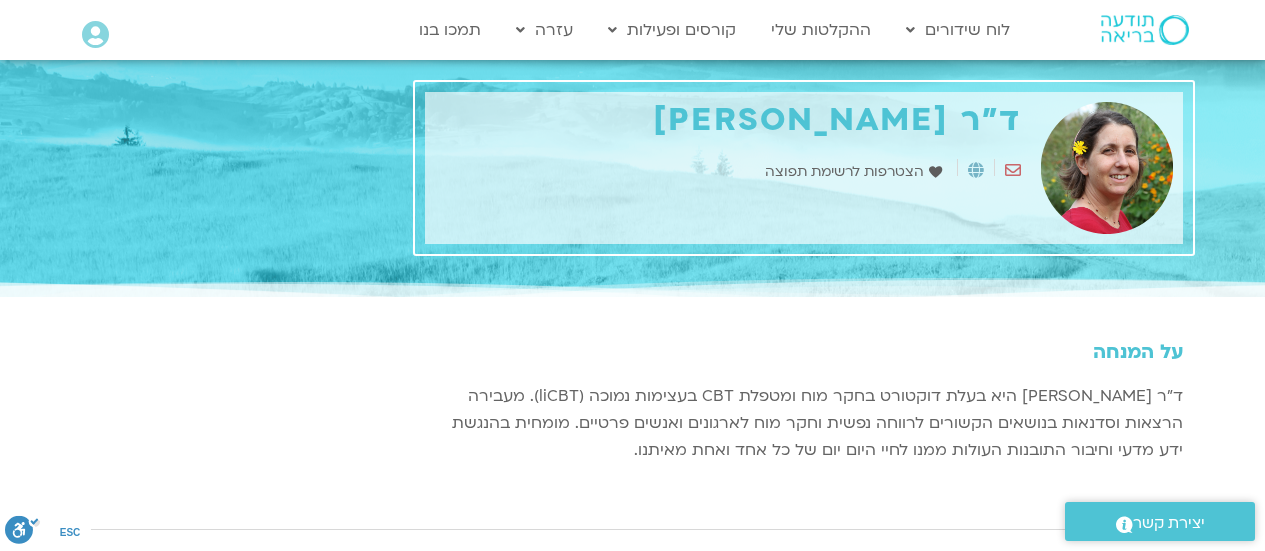 scroll, scrollTop: 0, scrollLeft: 0, axis: both 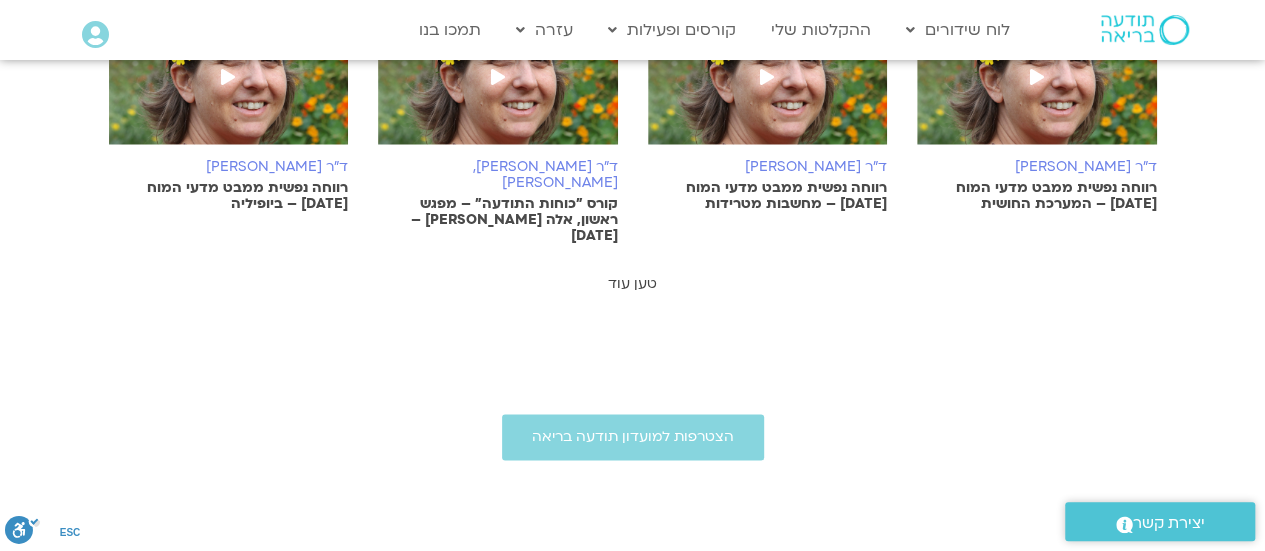 click on "טען עוד" at bounding box center (632, 283) 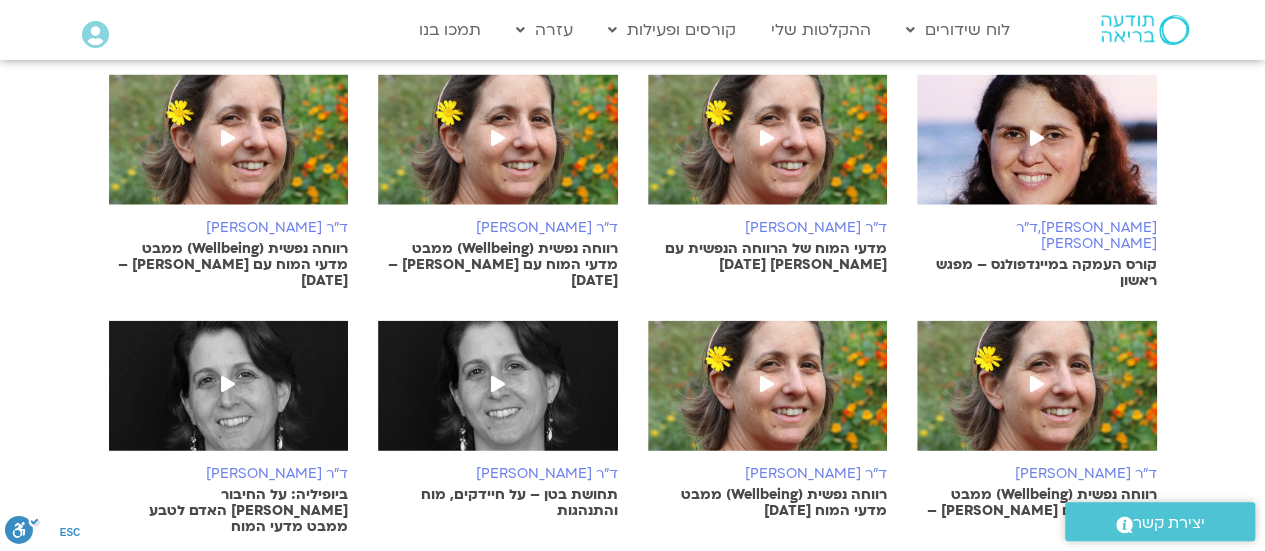 scroll, scrollTop: 2100, scrollLeft: 0, axis: vertical 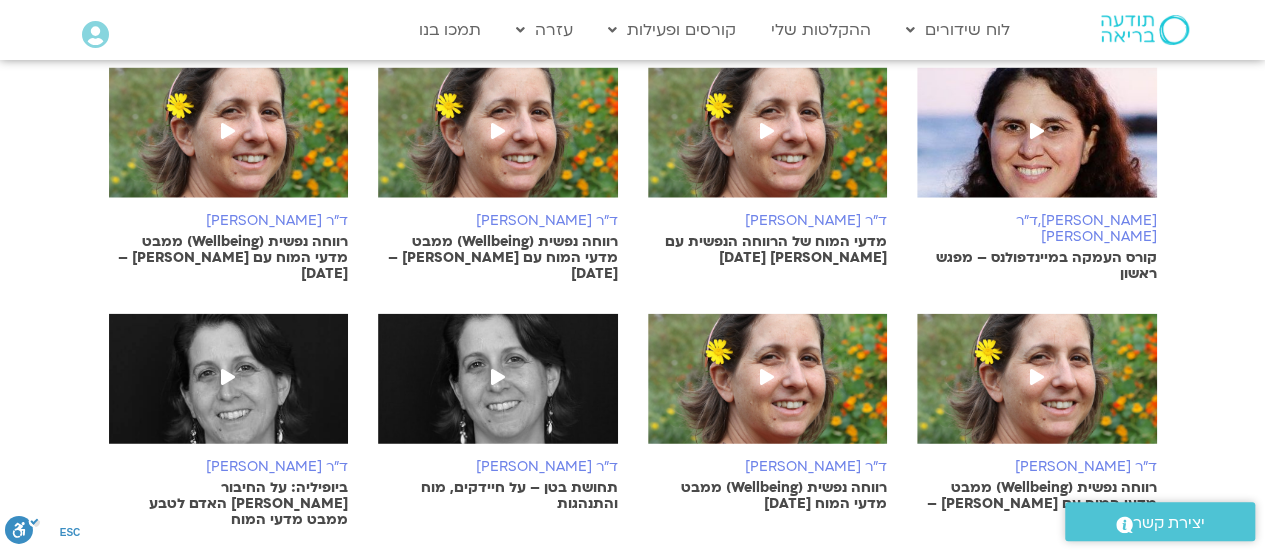 click on "טען עוד" at bounding box center [632, 567] 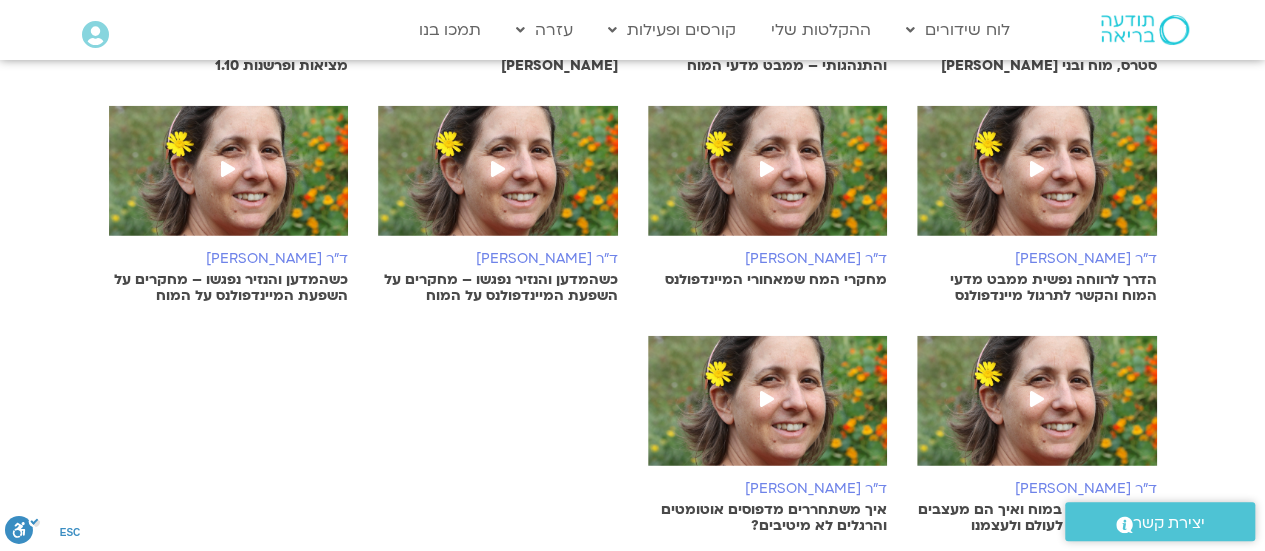 scroll, scrollTop: 2900, scrollLeft: 0, axis: vertical 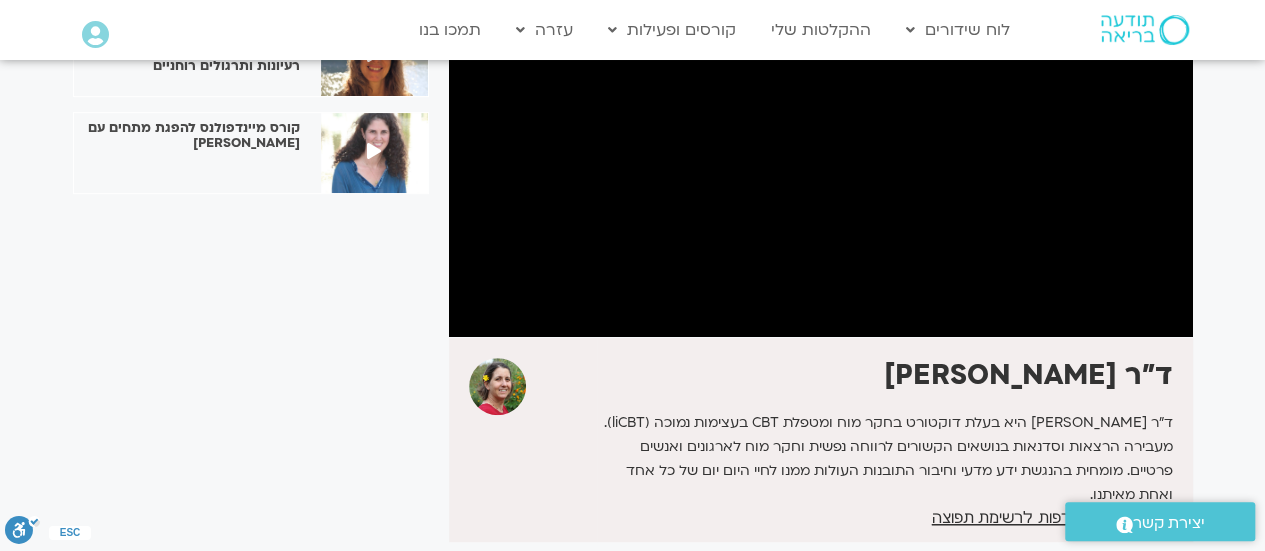 click on "לספריית ה-VOD
להקלטות שלי
איך משתחררים מדפוסים אוטומטים והרגלים לא מיטיבים?
ד"ר נועה אלבלדה
ד״ר נועה אלבלדה היא בעלת דוקטורט בחקר מוח ומטפלת CBT בעצימות נמוכה (liCBT). מעבירה הרצאות וסדנאות בנושאים הקשורים לרווחה נפשית וחקר מוח לארגונים ואנשים פרטיים. מומחית בהנגשת ידע מדעי וחיבור התובנות העולות ממנו לחיי היום יום של כל אחד ואחת מאיתנו." at bounding box center (632, 234) 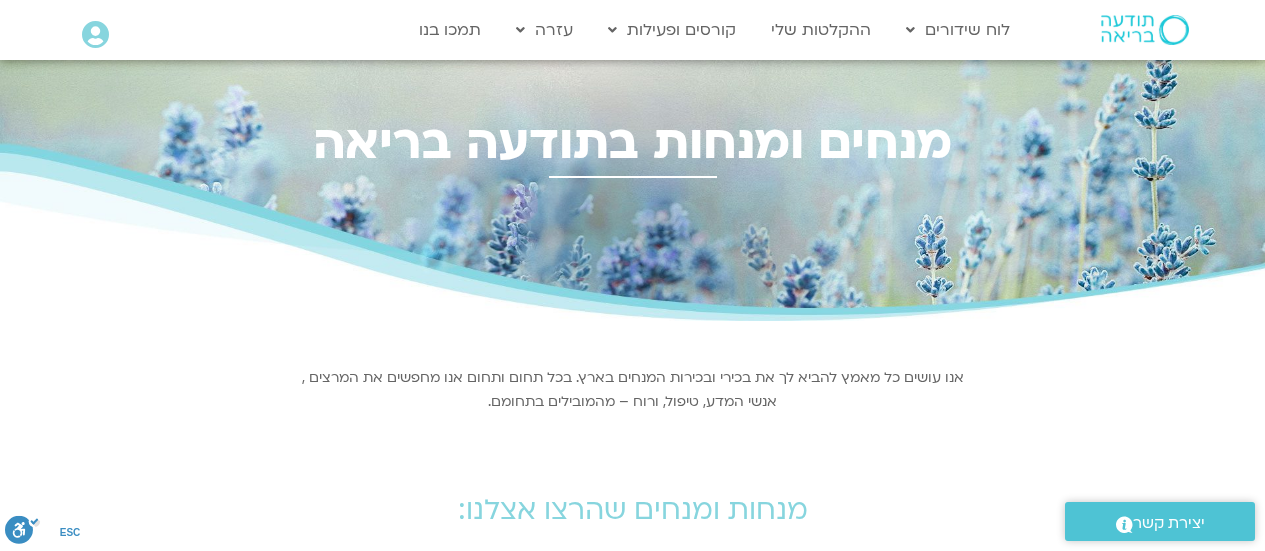 scroll, scrollTop: 503, scrollLeft: 0, axis: vertical 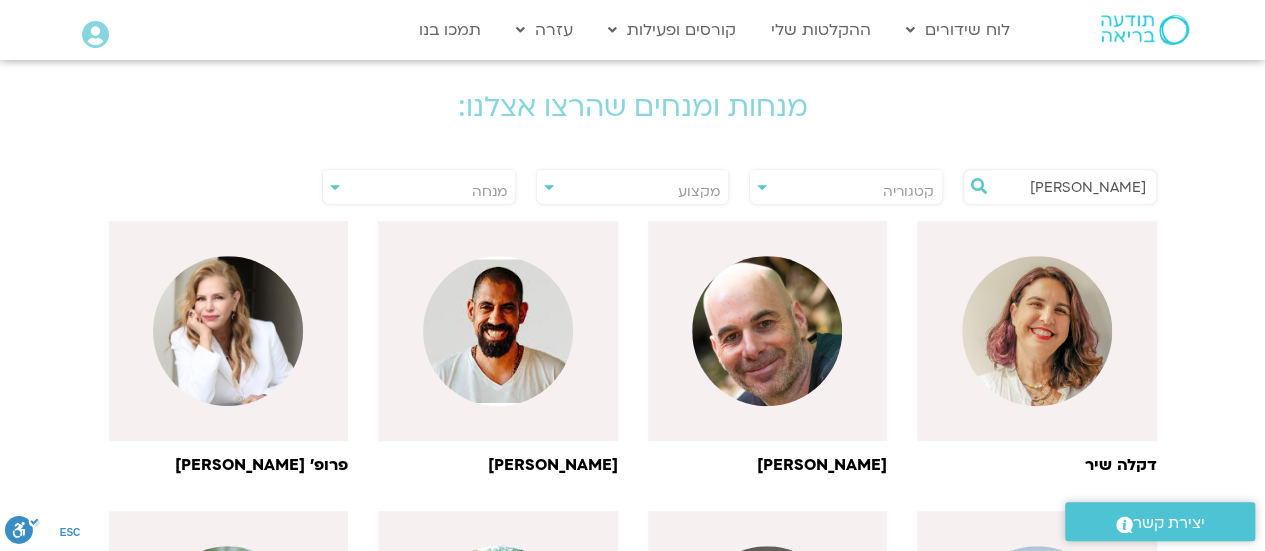 drag, startPoint x: 1052, startPoint y: 185, endPoint x: 1203, endPoint y: 180, distance: 151.08276 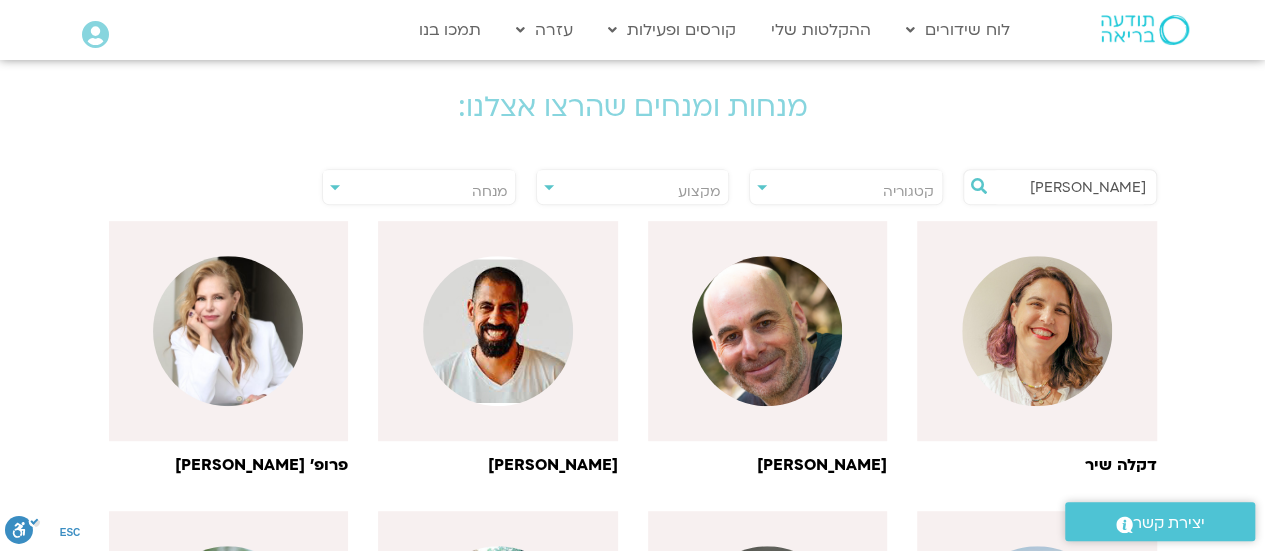 paste on "[PERSON_NAME]" 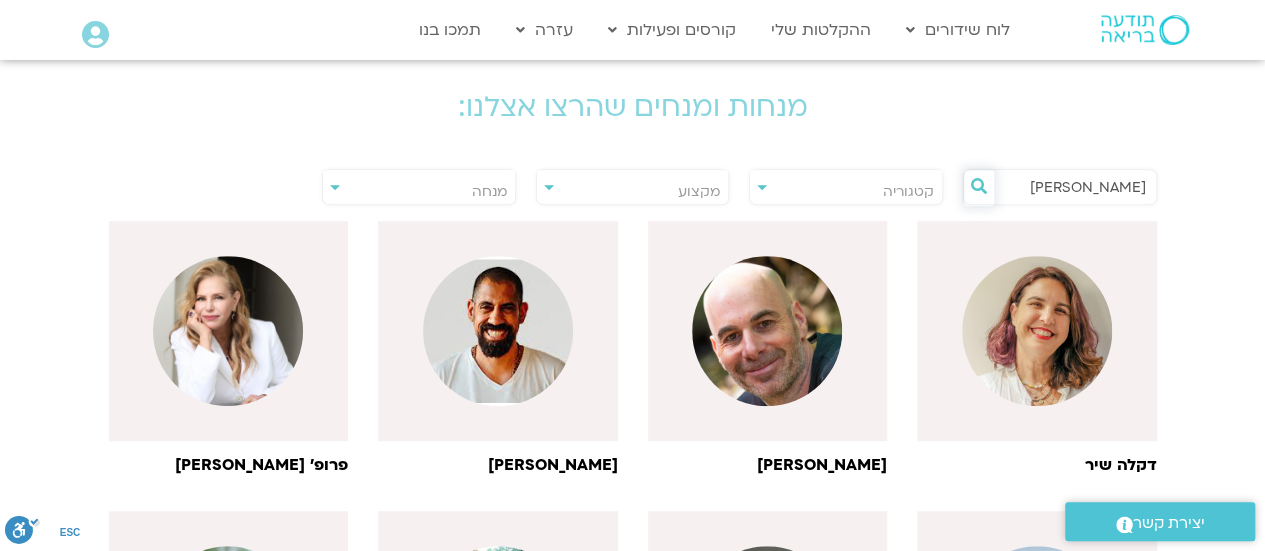 click at bounding box center [979, 186] 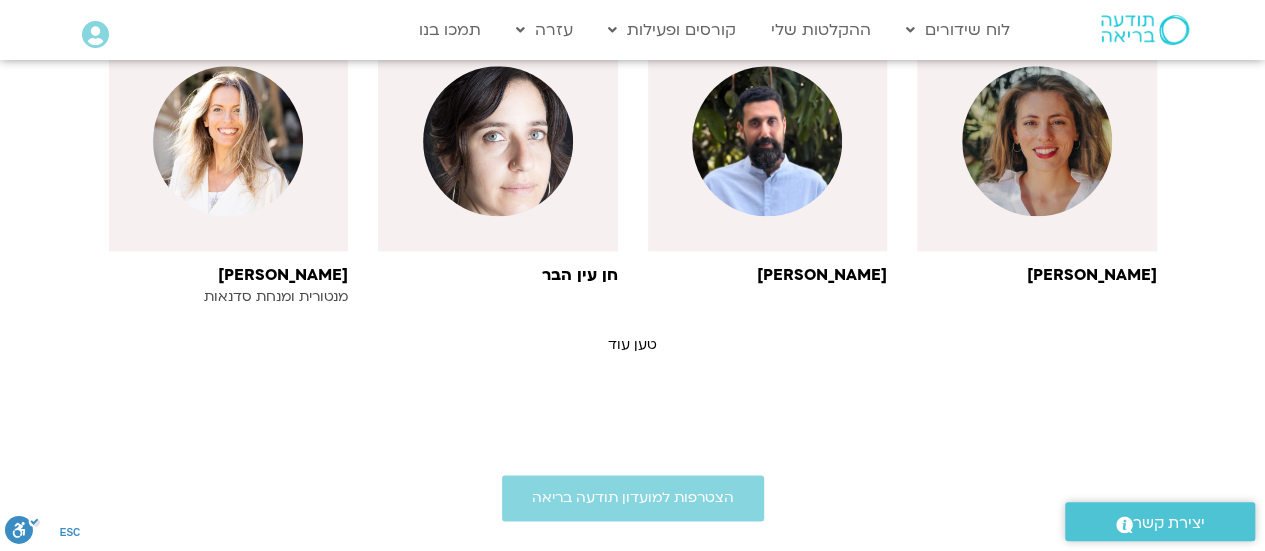 scroll, scrollTop: 1203, scrollLeft: 0, axis: vertical 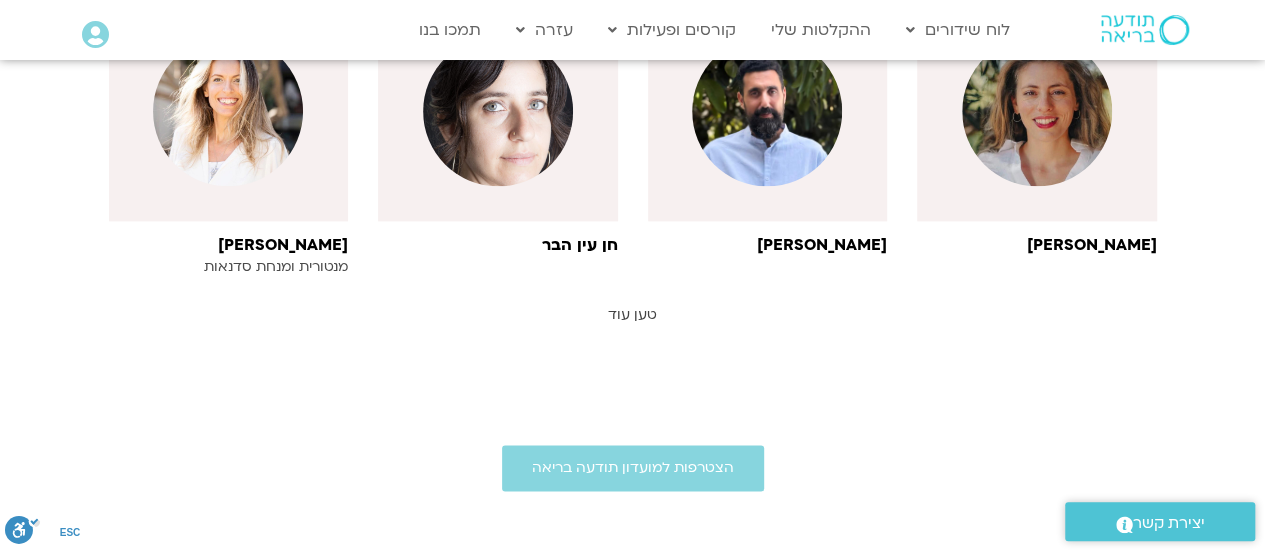 click on "טען עוד" at bounding box center [632, 314] 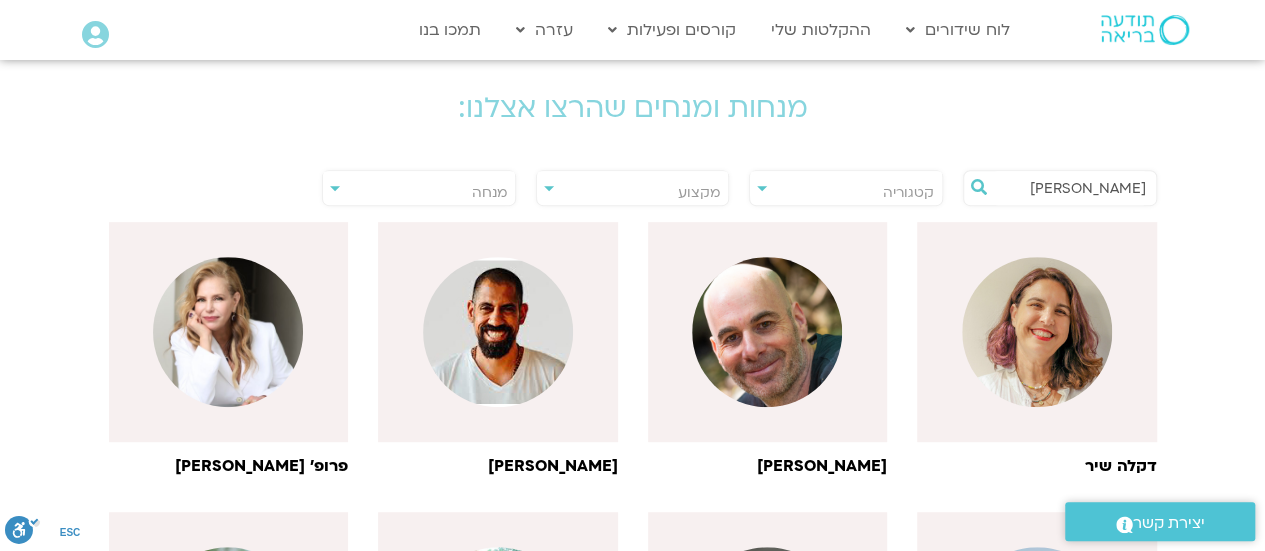 scroll, scrollTop: 303, scrollLeft: 0, axis: vertical 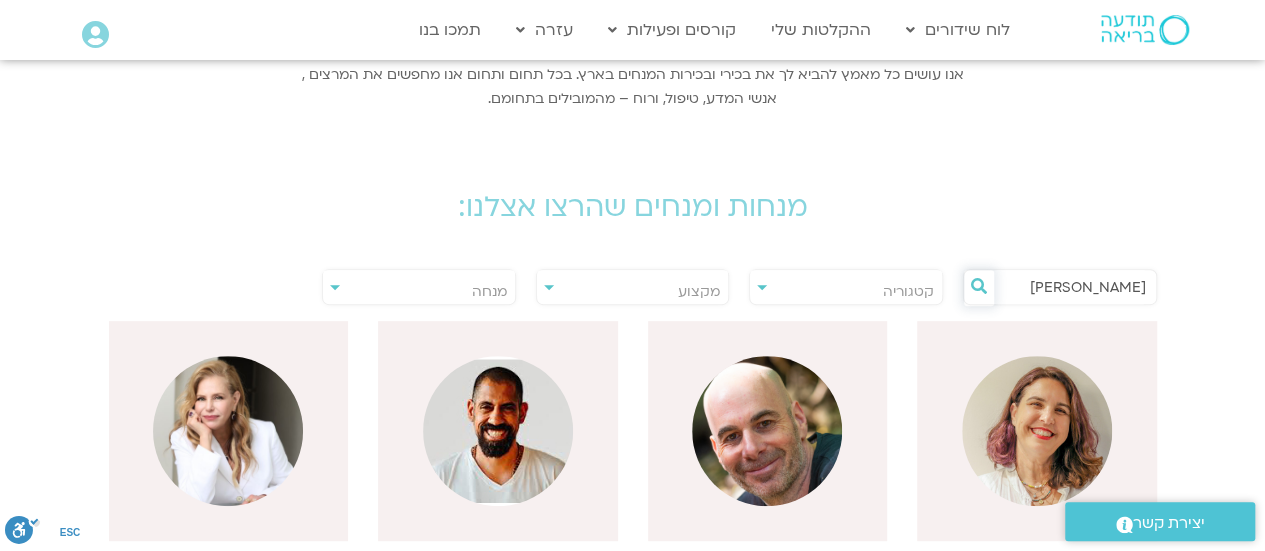 click at bounding box center (979, 286) 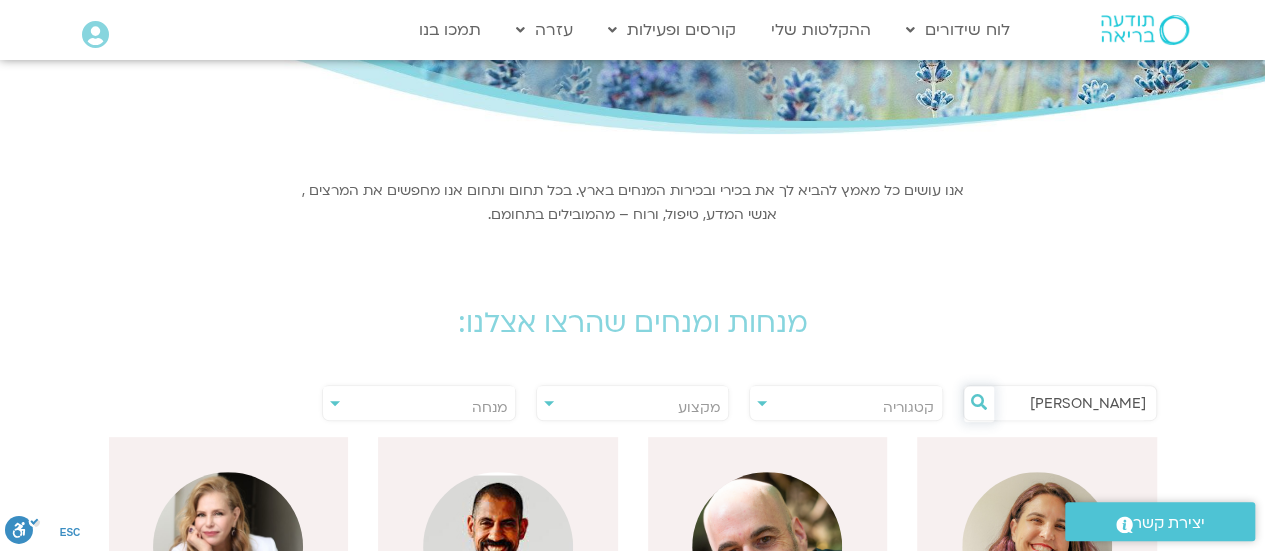 scroll, scrollTop: 3, scrollLeft: 0, axis: vertical 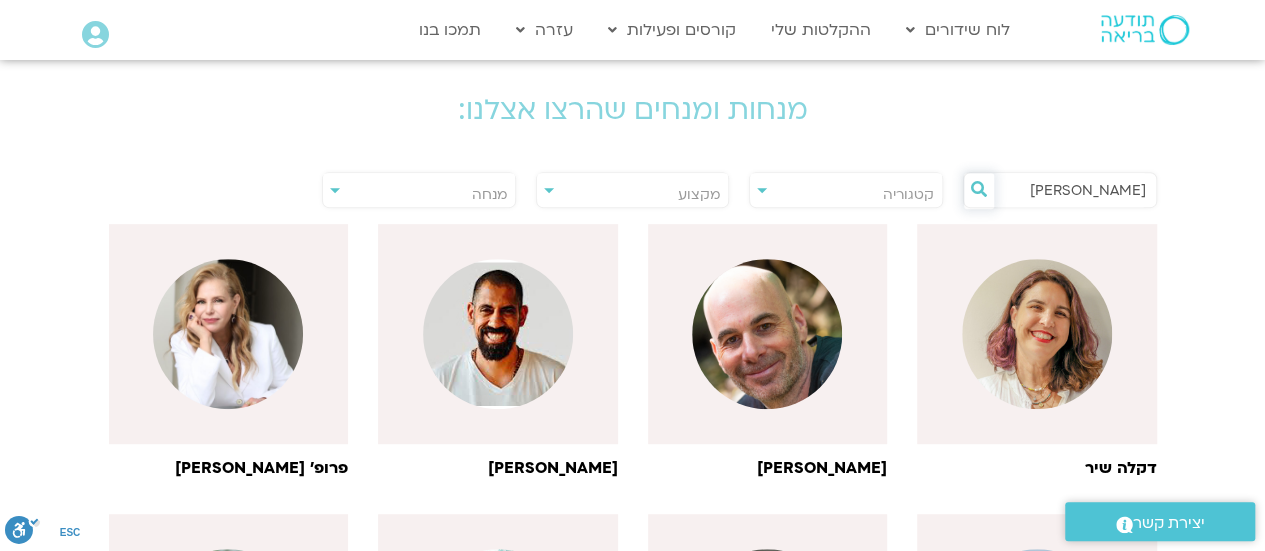 click at bounding box center [979, 189] 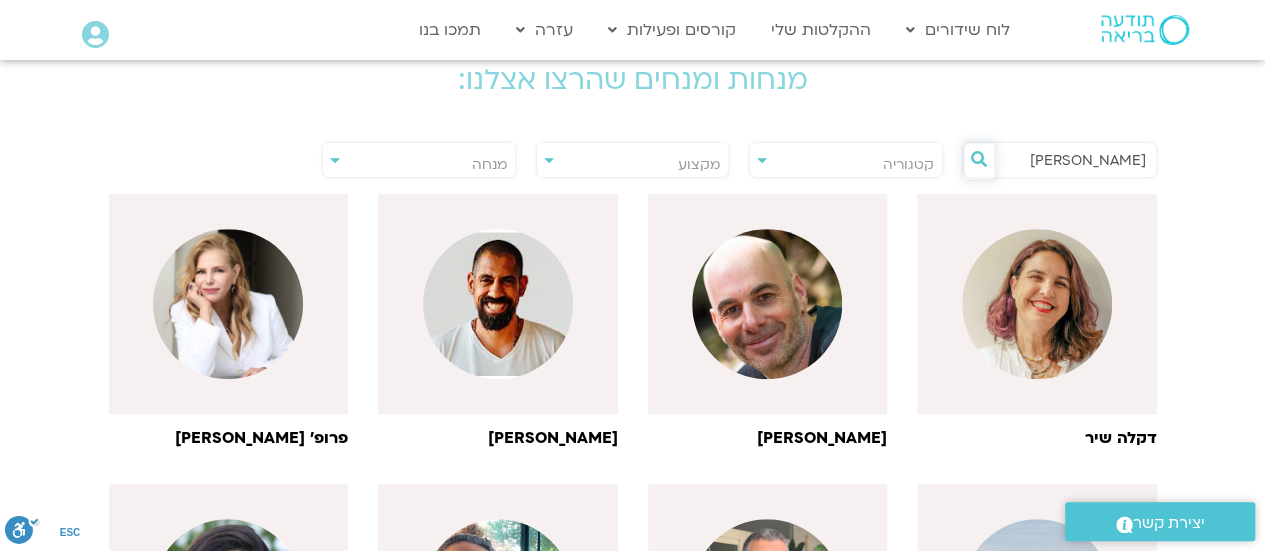 scroll, scrollTop: 400, scrollLeft: 0, axis: vertical 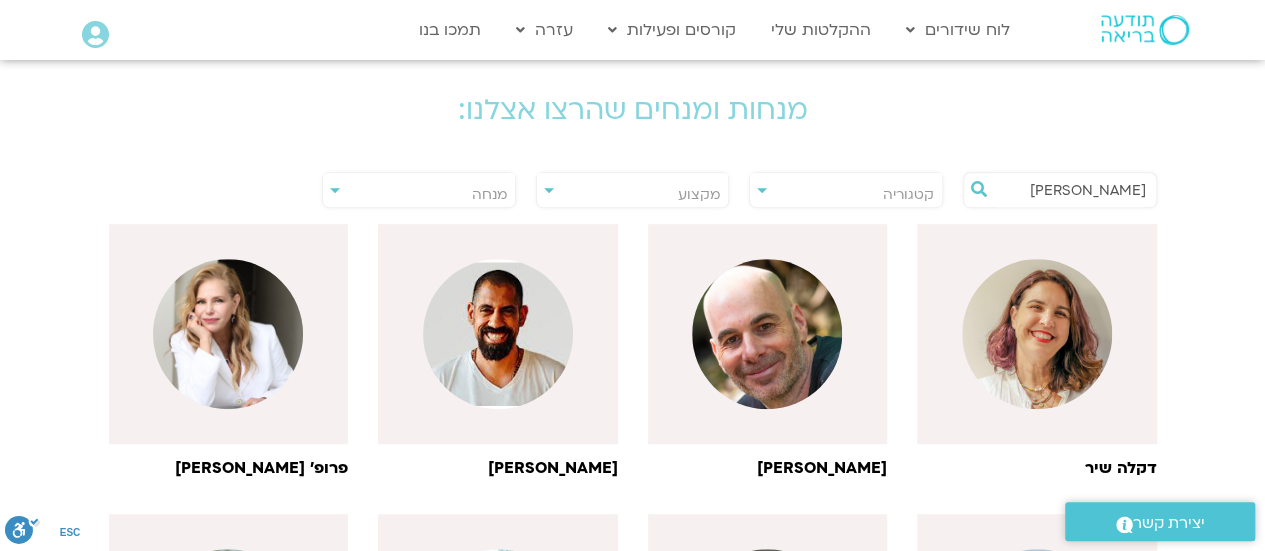 click on "[PERSON_NAME]" at bounding box center (1070, 190) 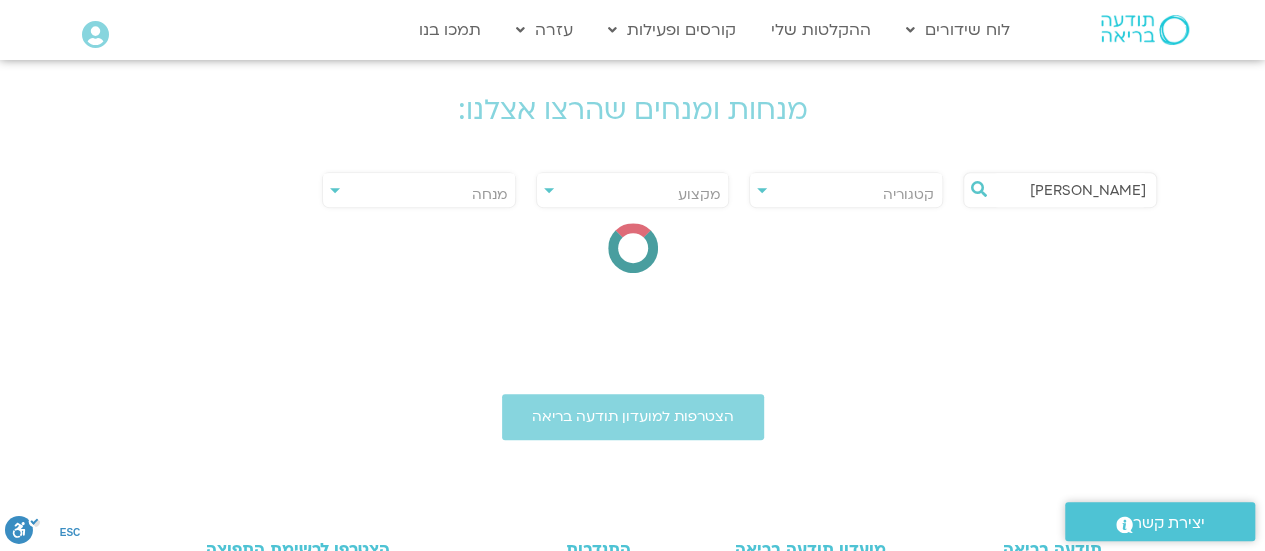 type on "אידלמן" 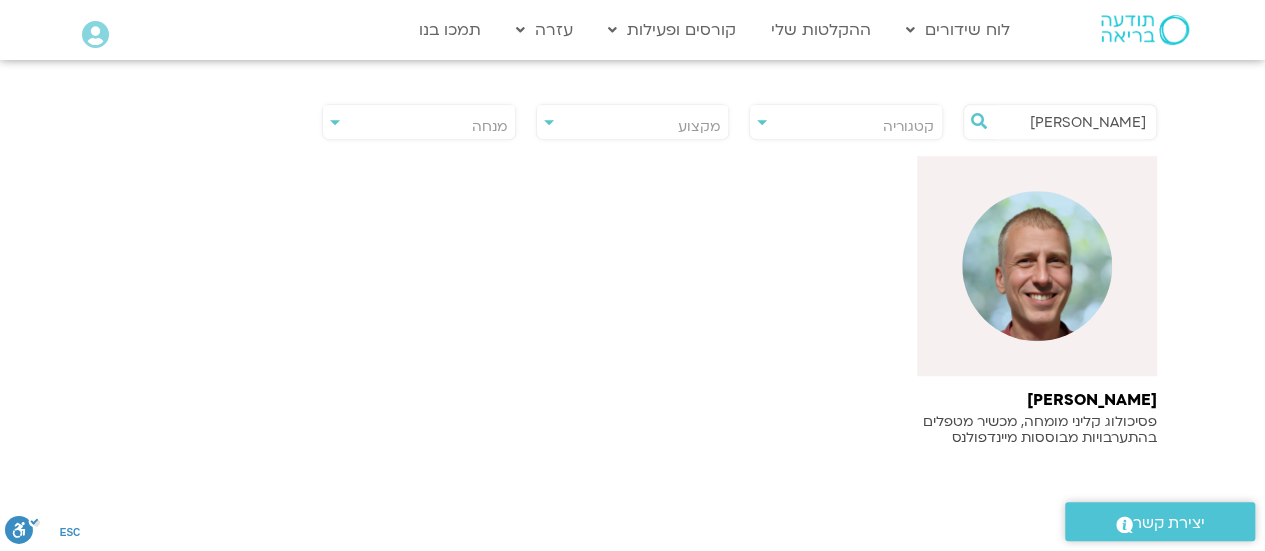 scroll, scrollTop: 500, scrollLeft: 0, axis: vertical 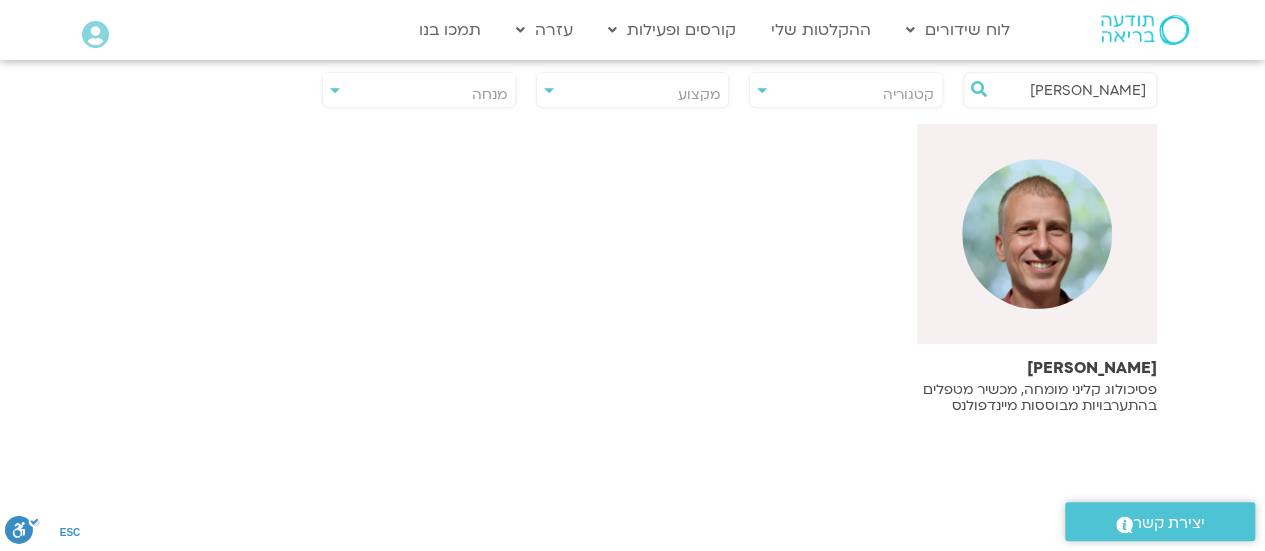 click at bounding box center (1037, 234) 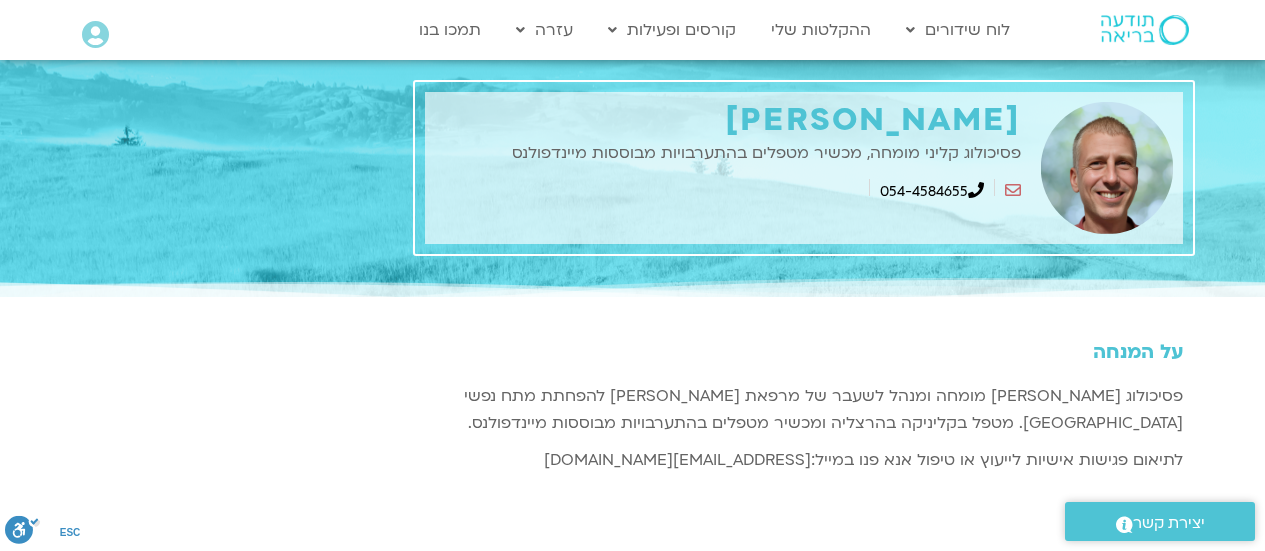 scroll, scrollTop: 0, scrollLeft: 0, axis: both 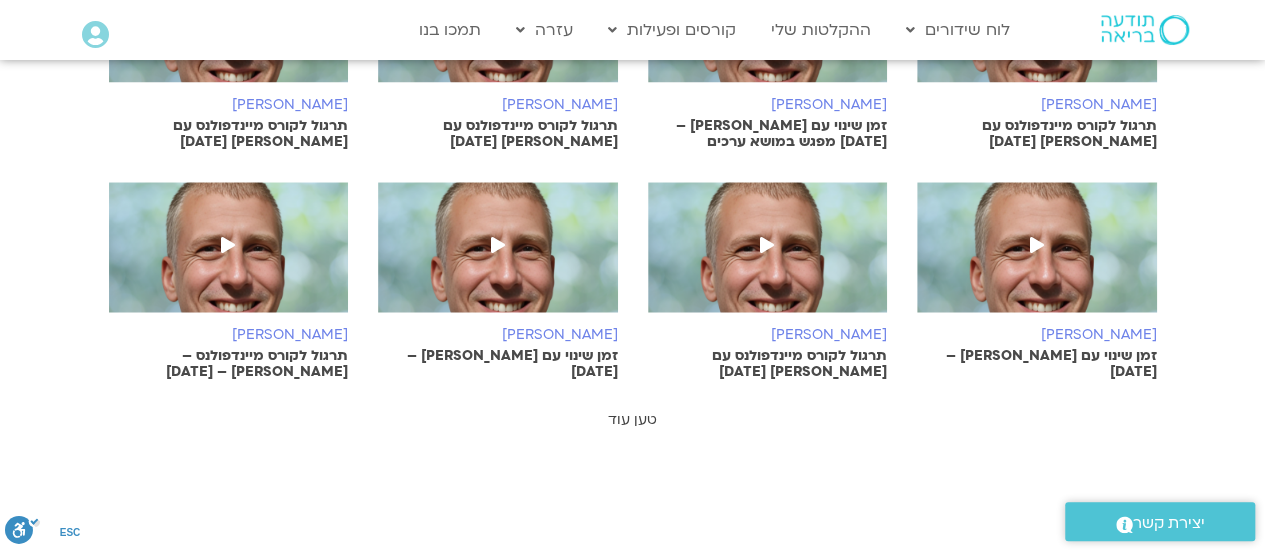 click on "טען עוד" at bounding box center [632, 419] 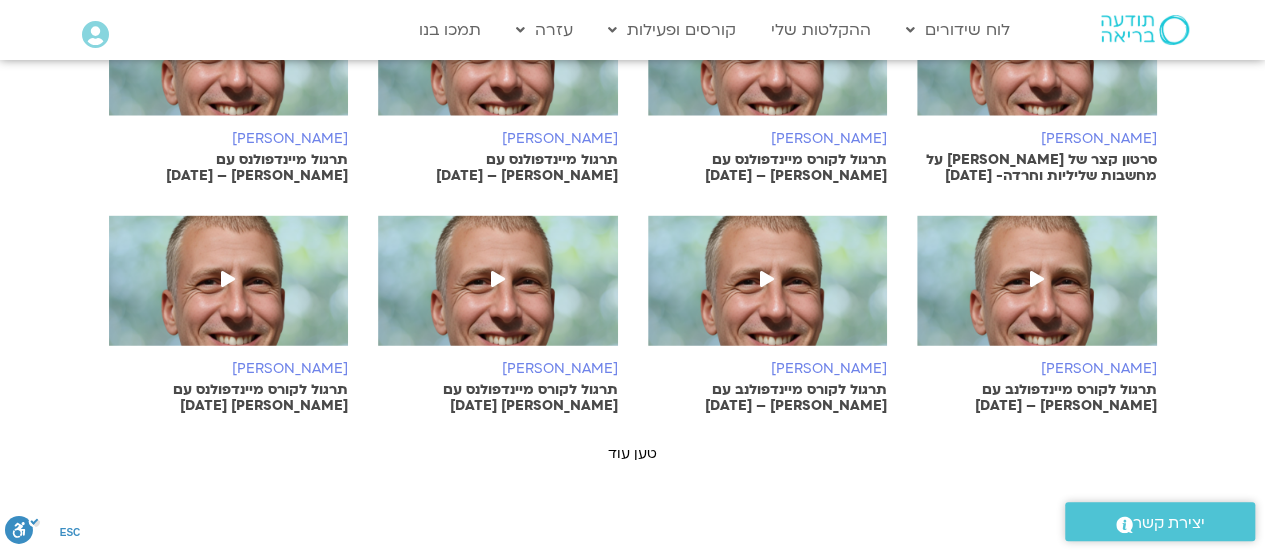 scroll, scrollTop: 2200, scrollLeft: 0, axis: vertical 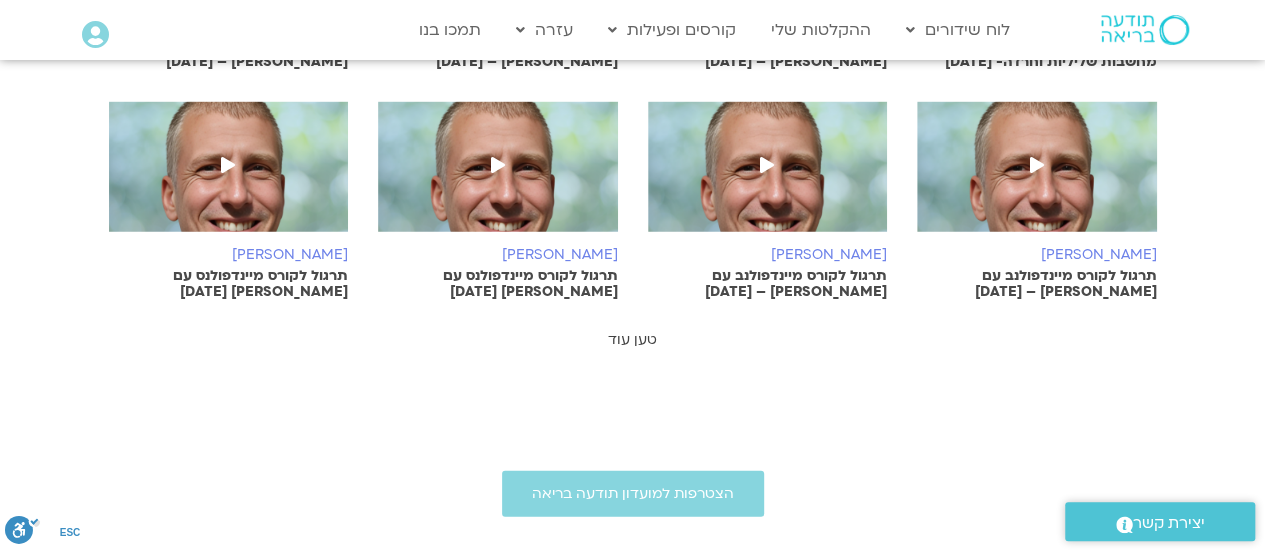 click on "טען עוד" at bounding box center [632, 339] 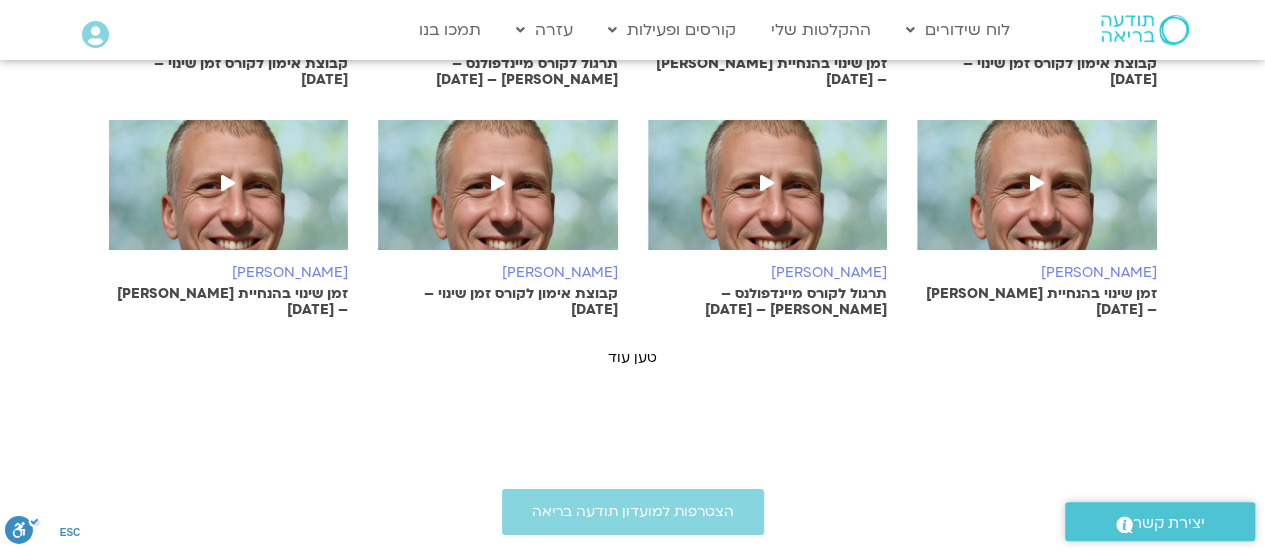 scroll, scrollTop: 3100, scrollLeft: 0, axis: vertical 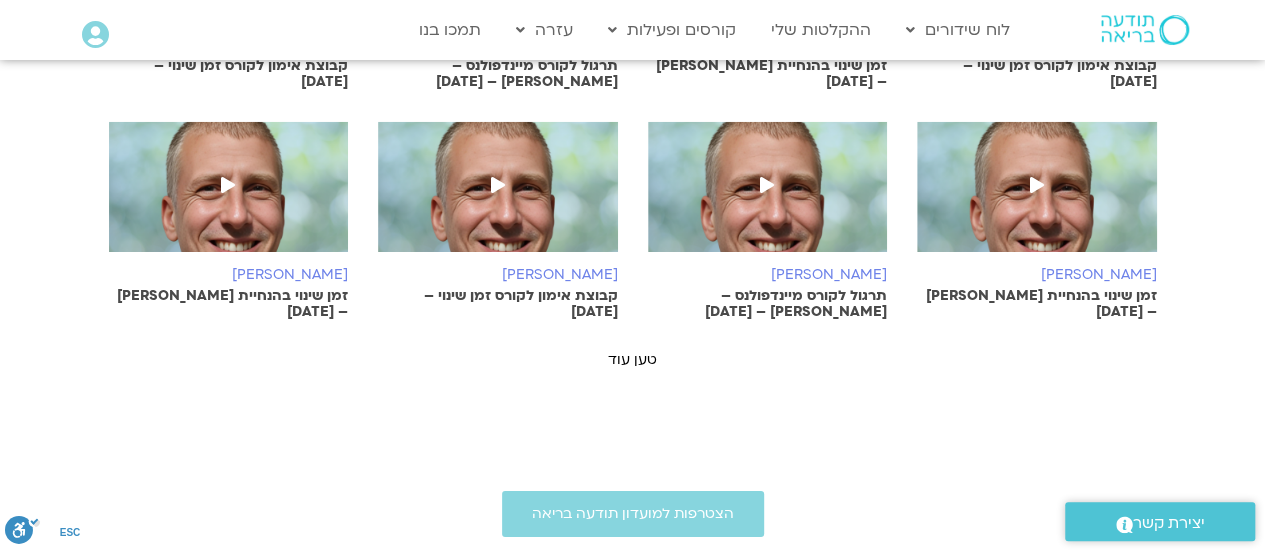 drag, startPoint x: 565, startPoint y: 195, endPoint x: 480, endPoint y: 326, distance: 156.16017 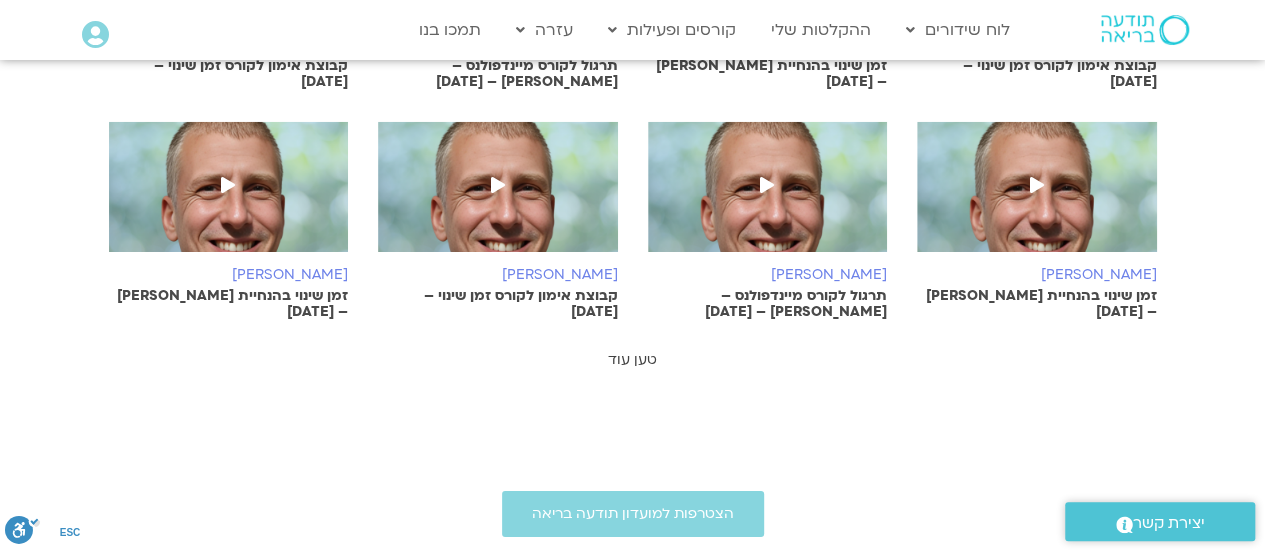 click on "טען עוד" at bounding box center [632, 359] 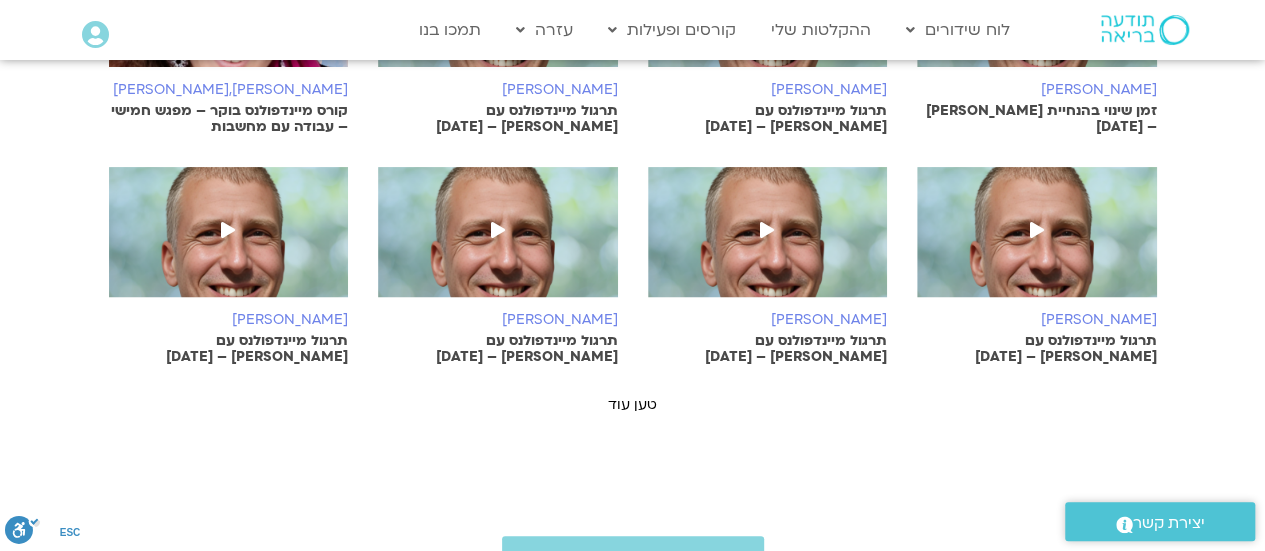 scroll, scrollTop: 4100, scrollLeft: 0, axis: vertical 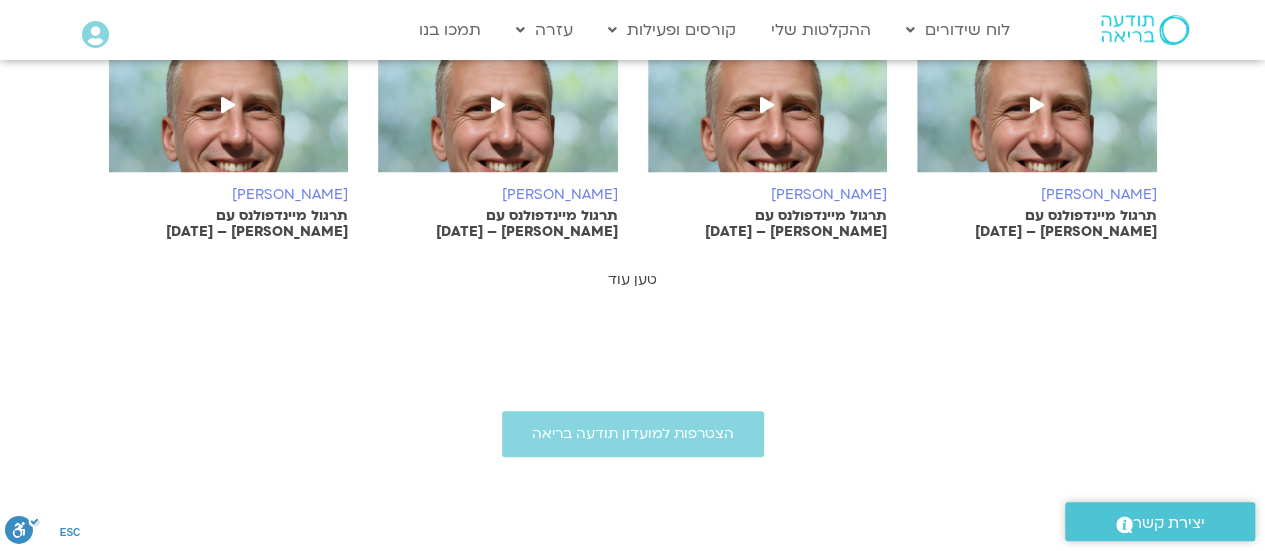click on "טען עוד" at bounding box center [632, 279] 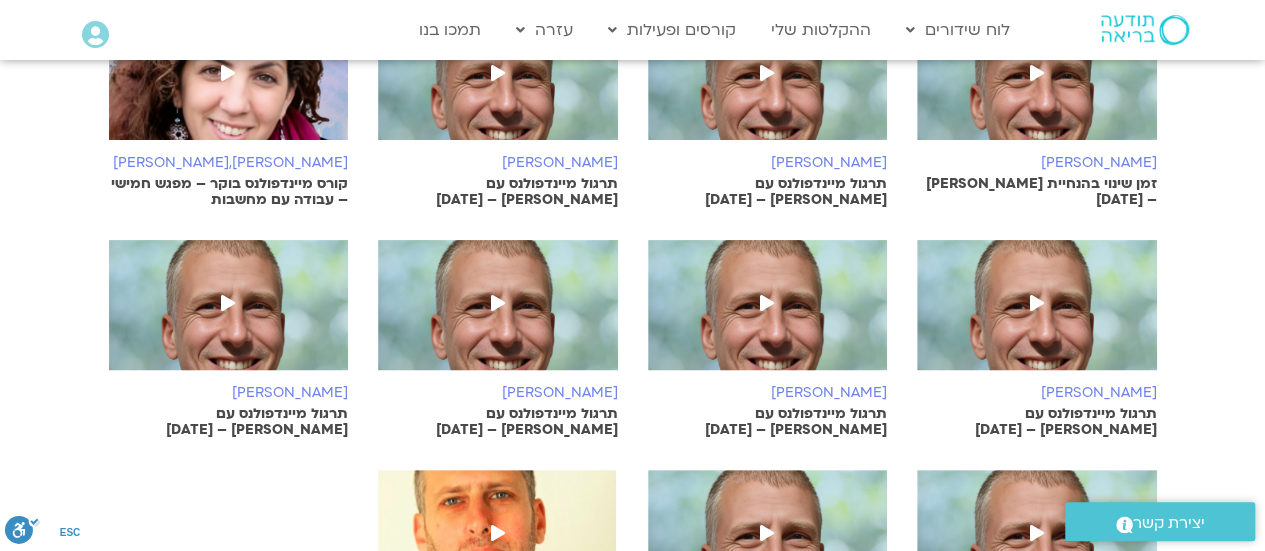 scroll, scrollTop: 3600, scrollLeft: 0, axis: vertical 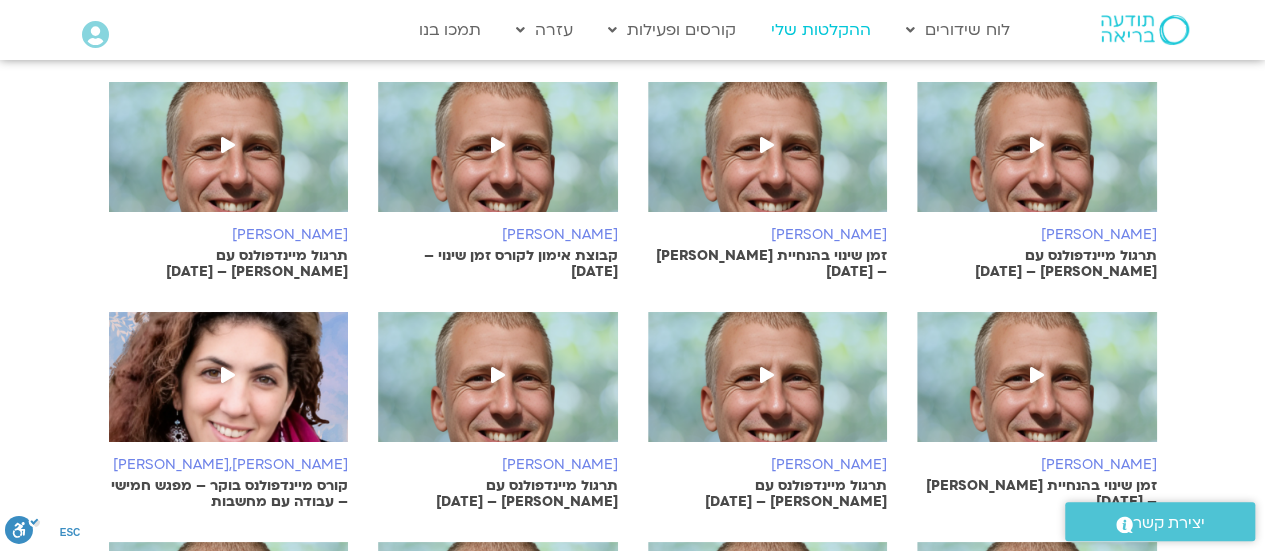 click on "ההקלטות שלי" at bounding box center [821, 30] 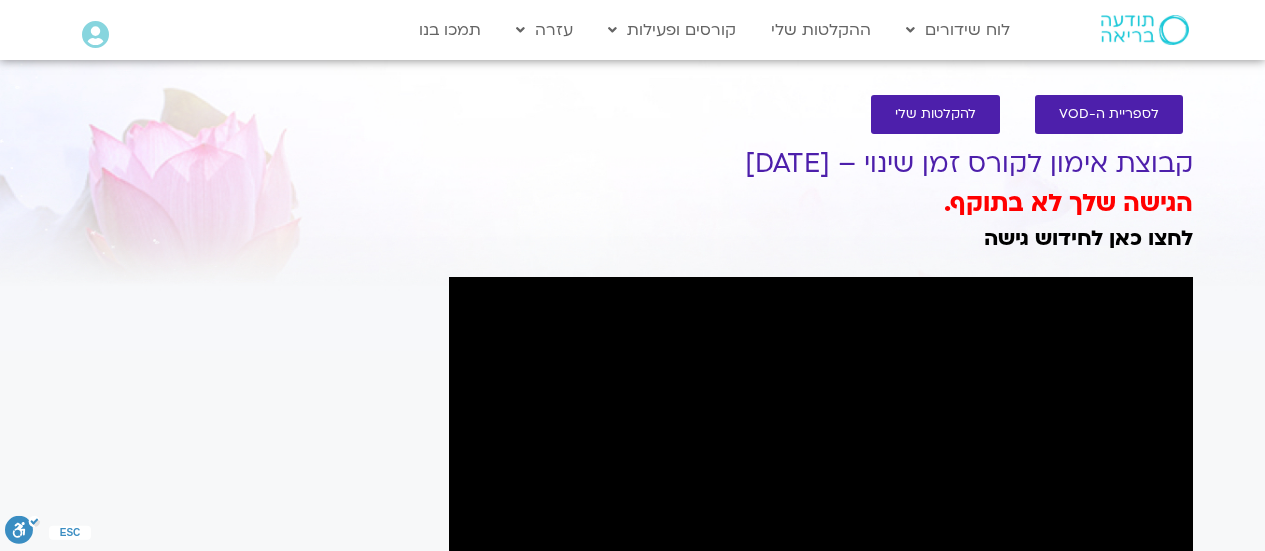 scroll, scrollTop: 0, scrollLeft: 0, axis: both 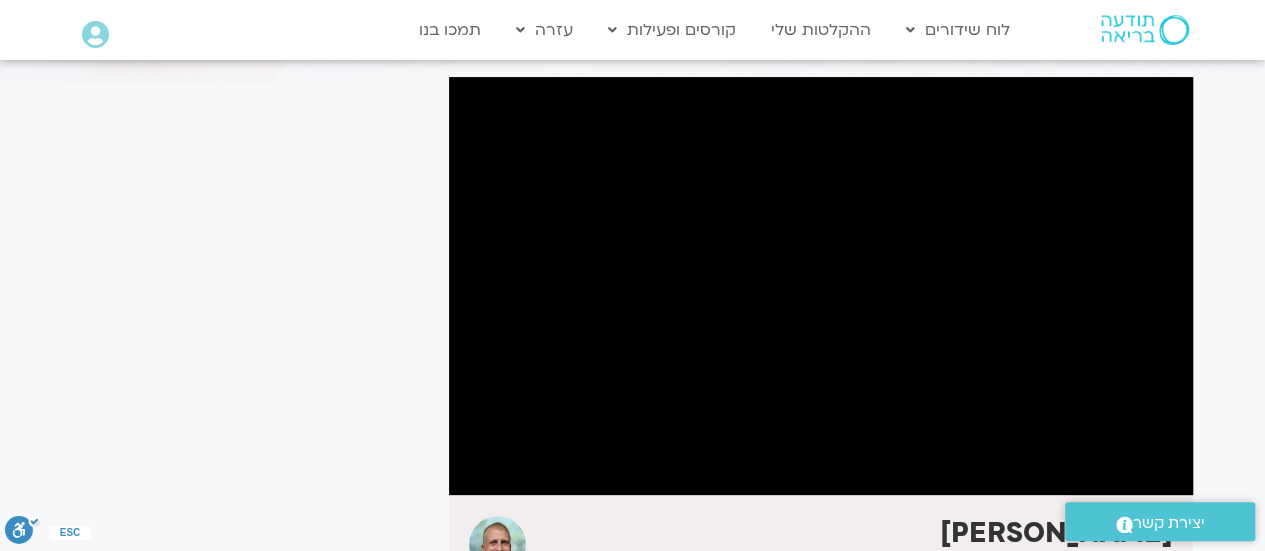 click at bounding box center (821, 286) 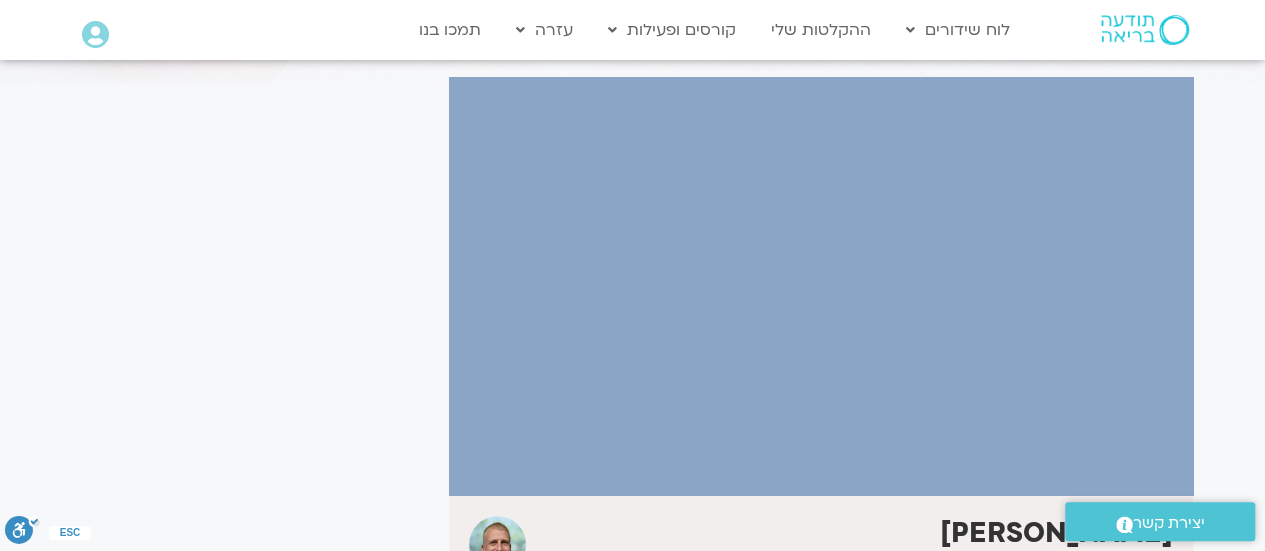 click at bounding box center (821, 286) 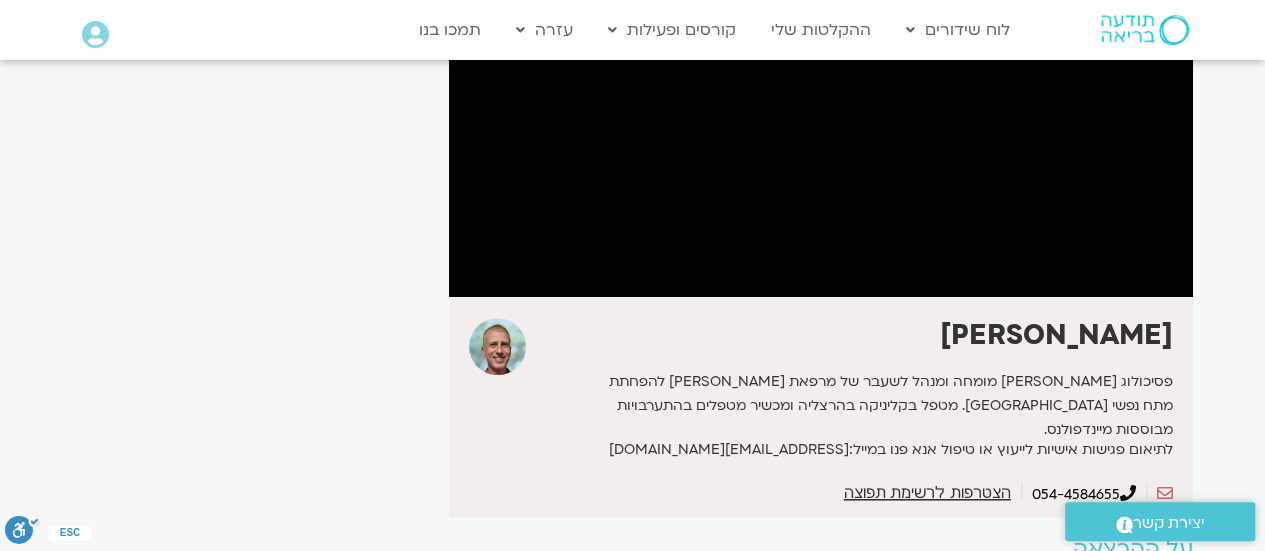 scroll, scrollTop: 400, scrollLeft: 0, axis: vertical 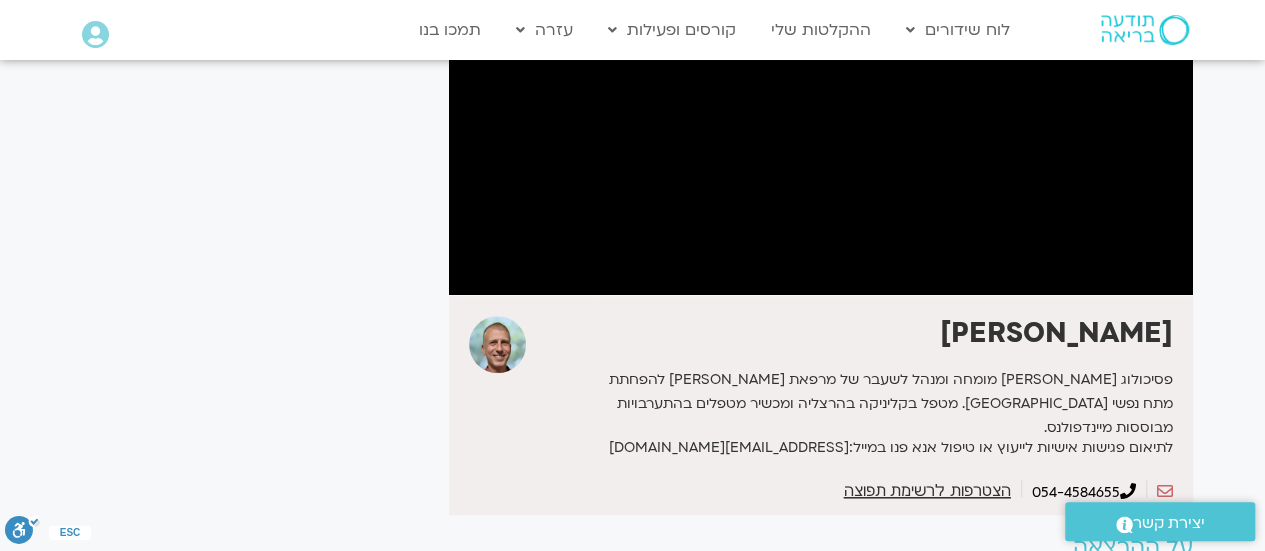 click at bounding box center [821, 86] 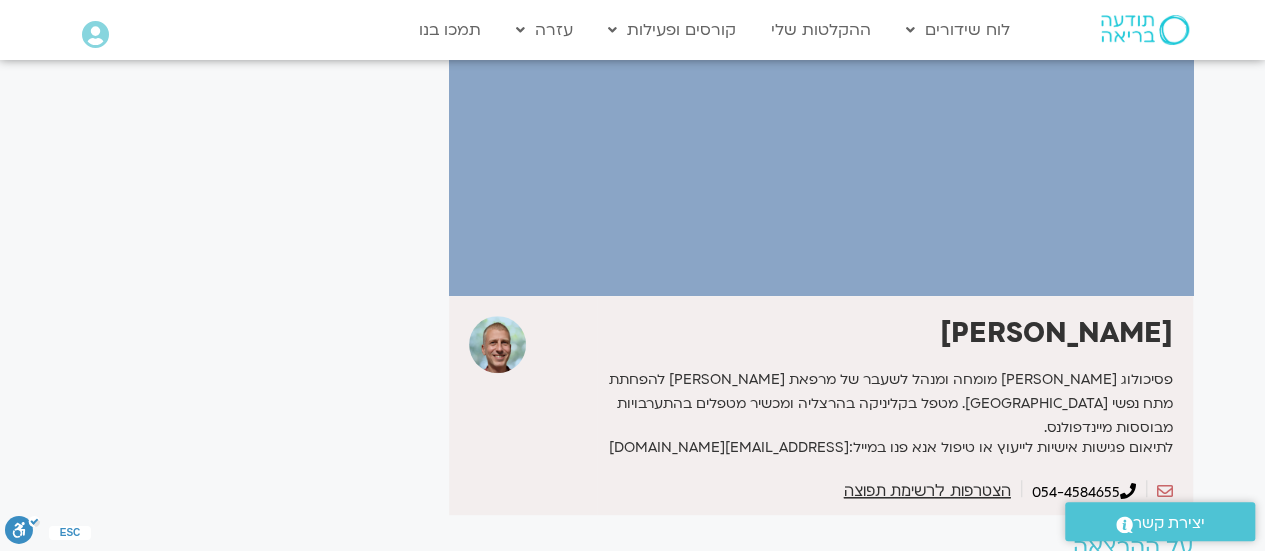 click at bounding box center [821, 86] 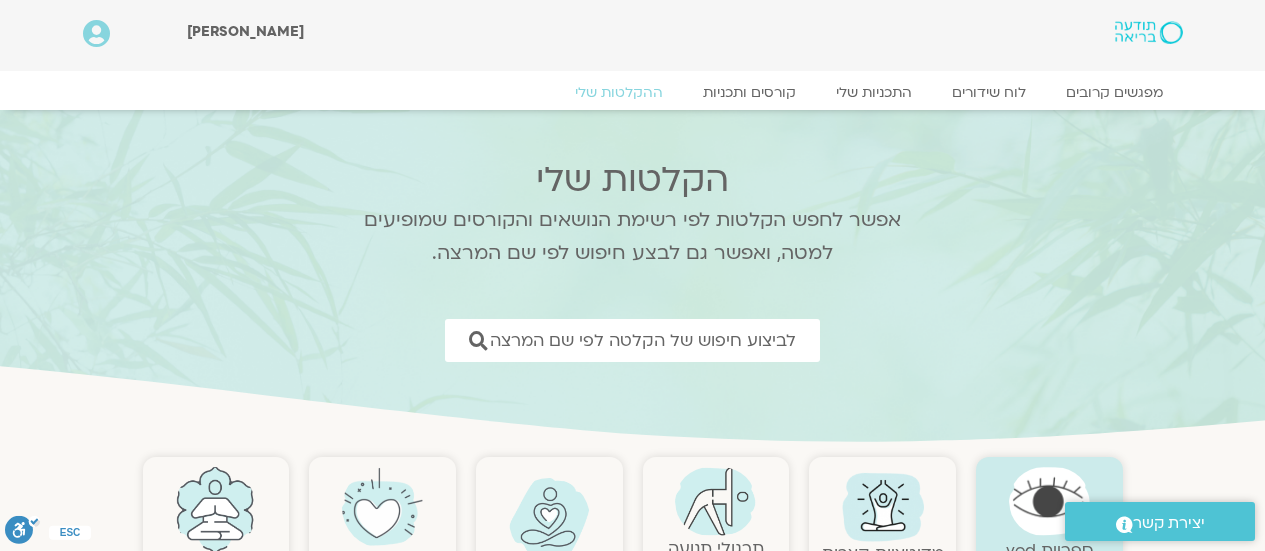 scroll, scrollTop: 0, scrollLeft: 0, axis: both 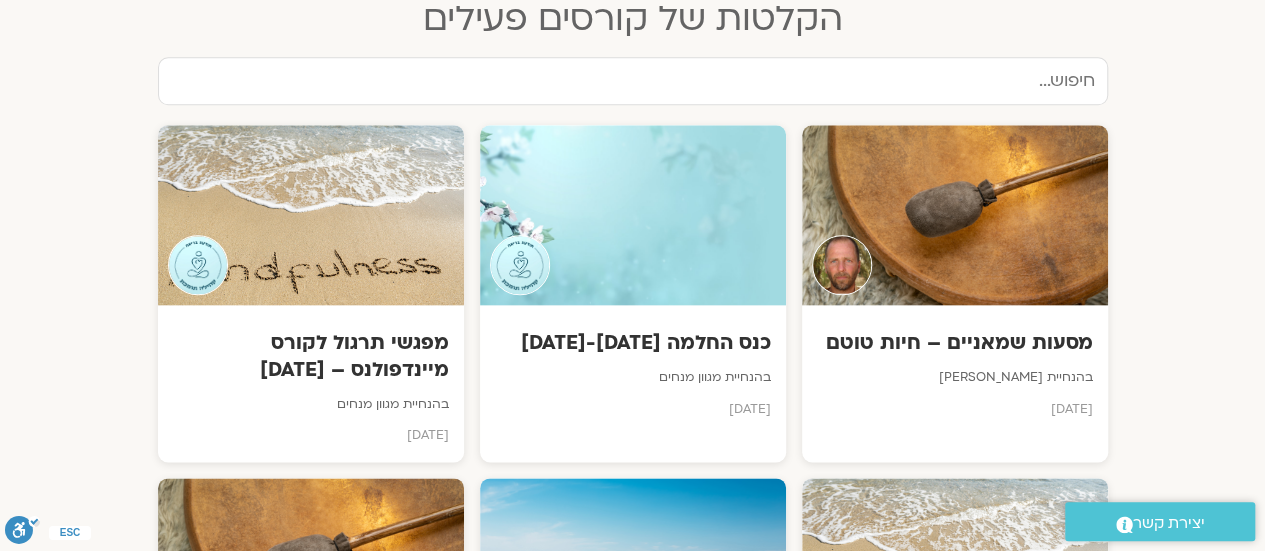 click at bounding box center [633, 81] 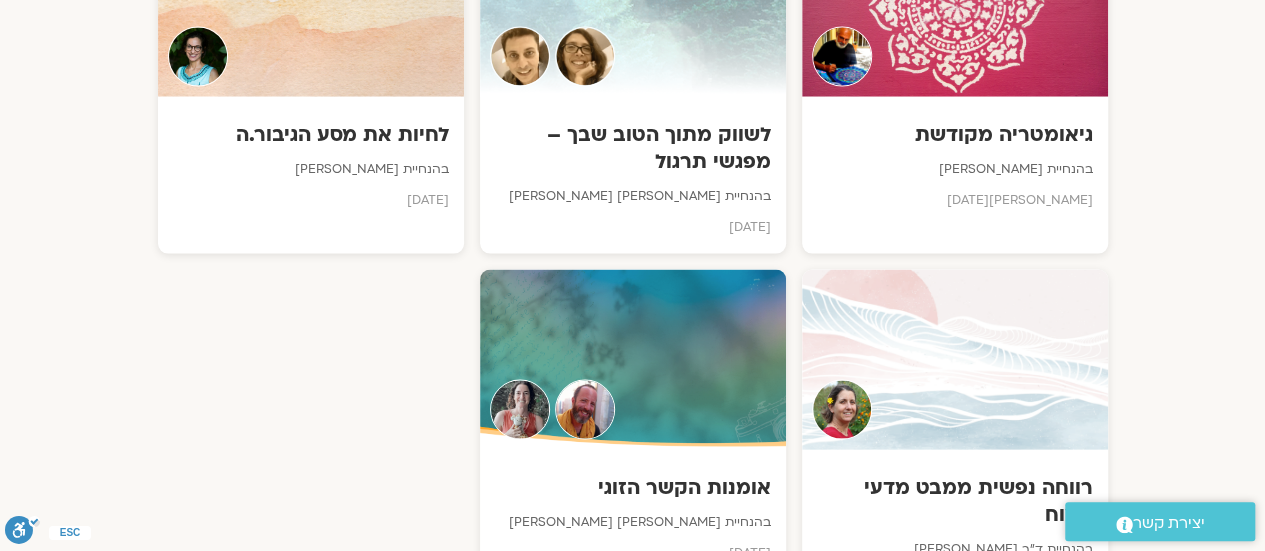 scroll, scrollTop: 2000, scrollLeft: 0, axis: vertical 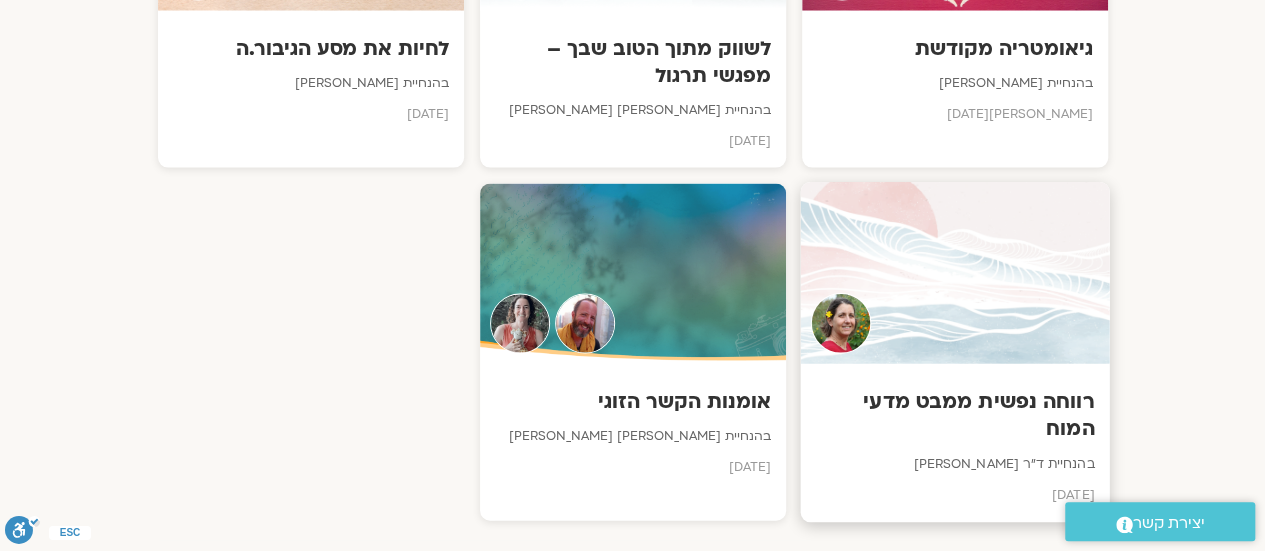click at bounding box center (954, 273) 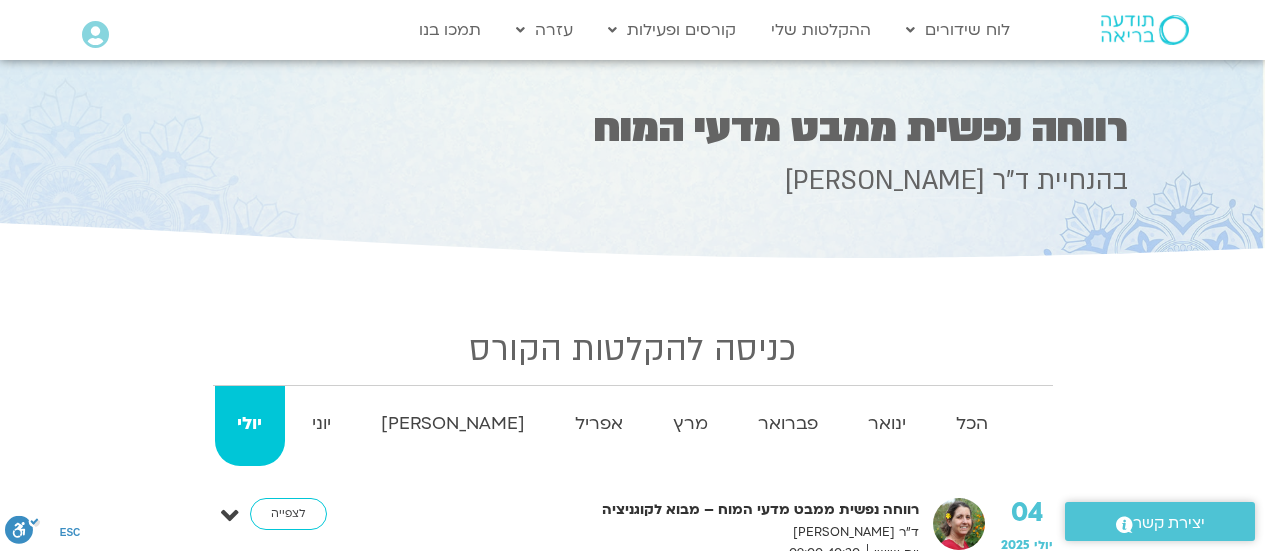 scroll, scrollTop: 0, scrollLeft: 0, axis: both 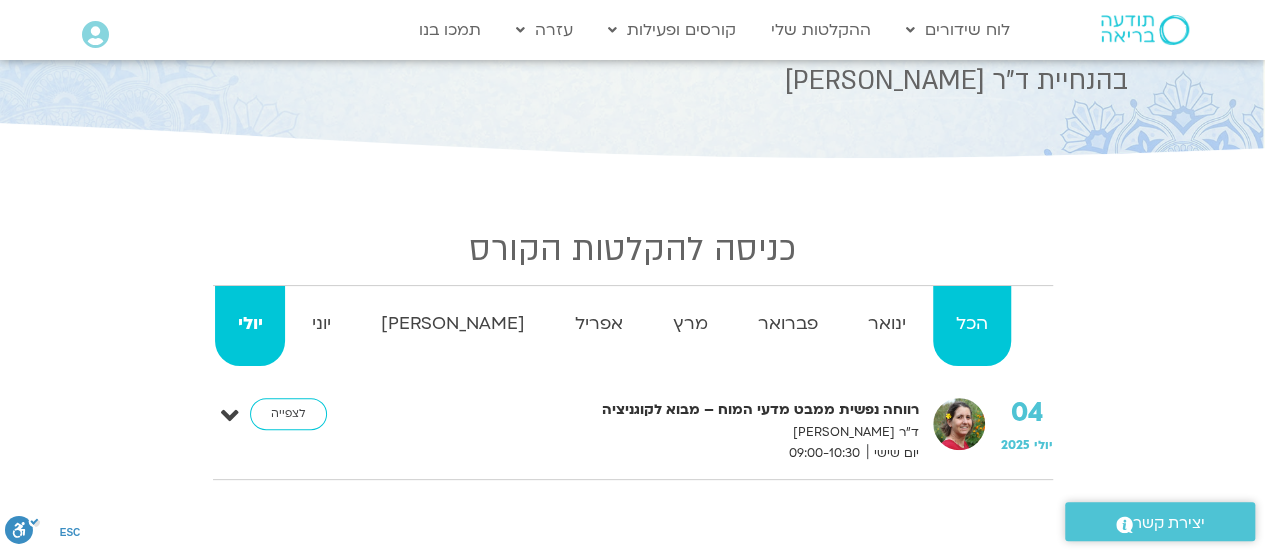 click on "הכל" at bounding box center (972, 324) 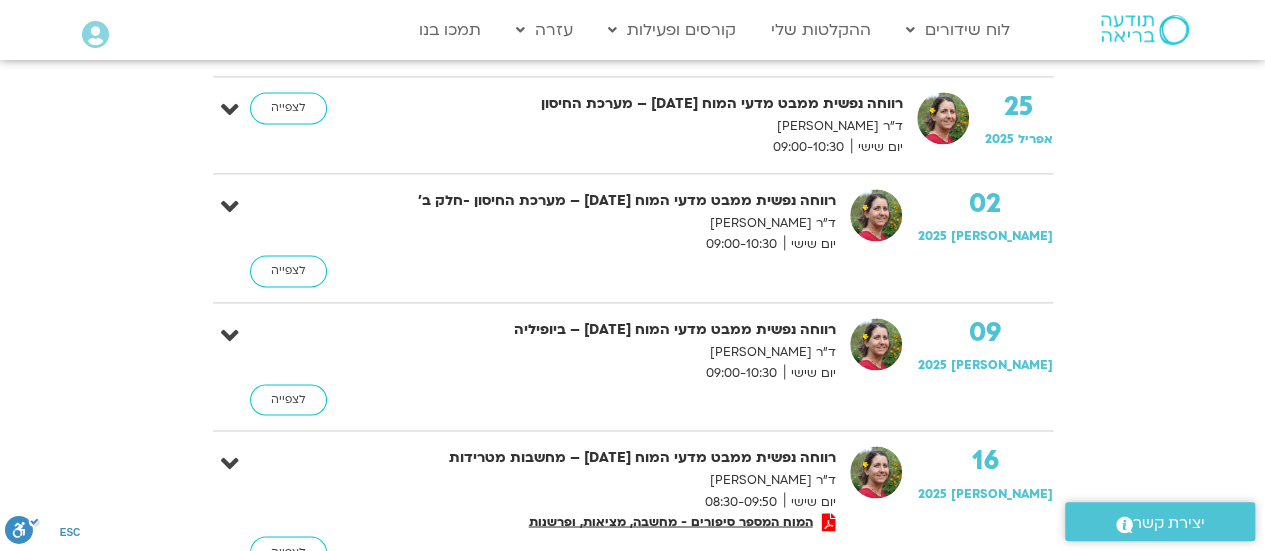 scroll, scrollTop: 1500, scrollLeft: 0, axis: vertical 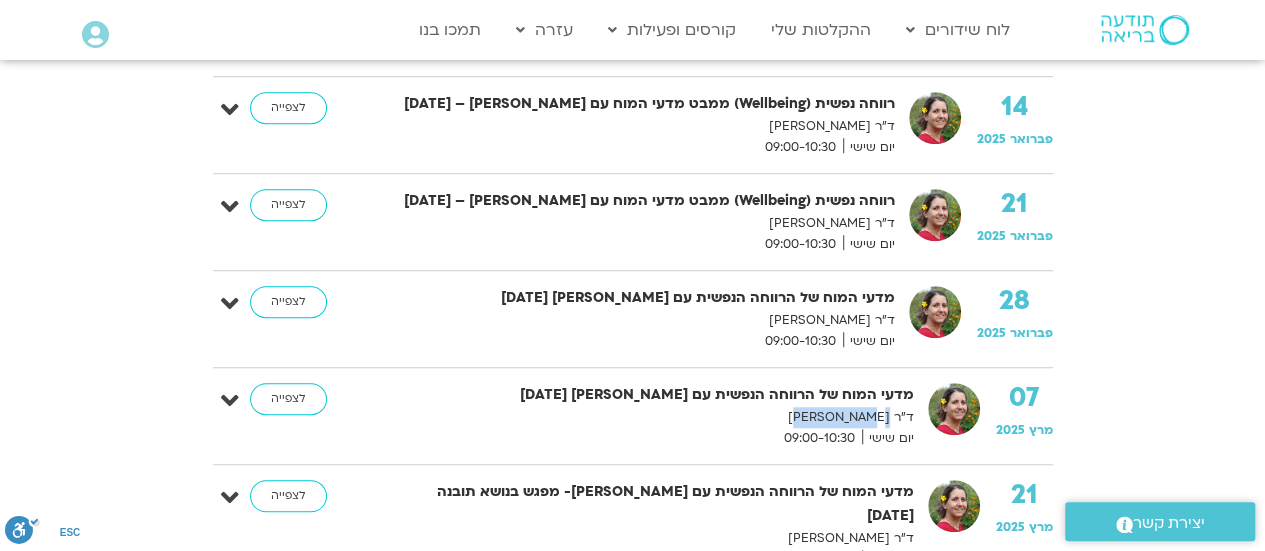 drag, startPoint x: 808, startPoint y: 413, endPoint x: 888, endPoint y: 412, distance: 80.00625 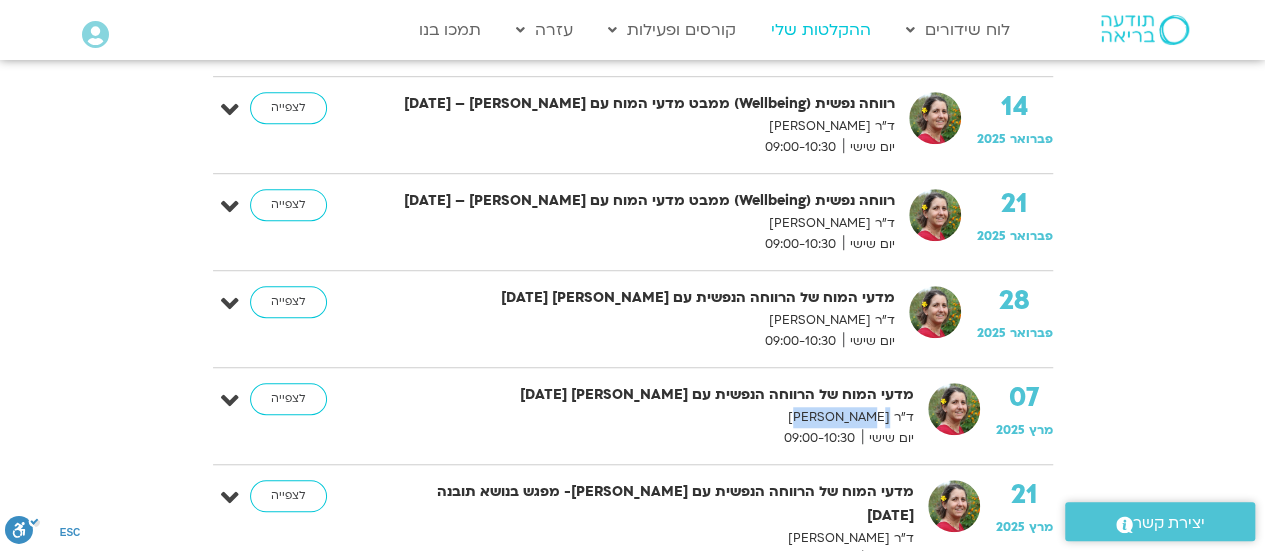 click on "ההקלטות שלי" at bounding box center [821, 30] 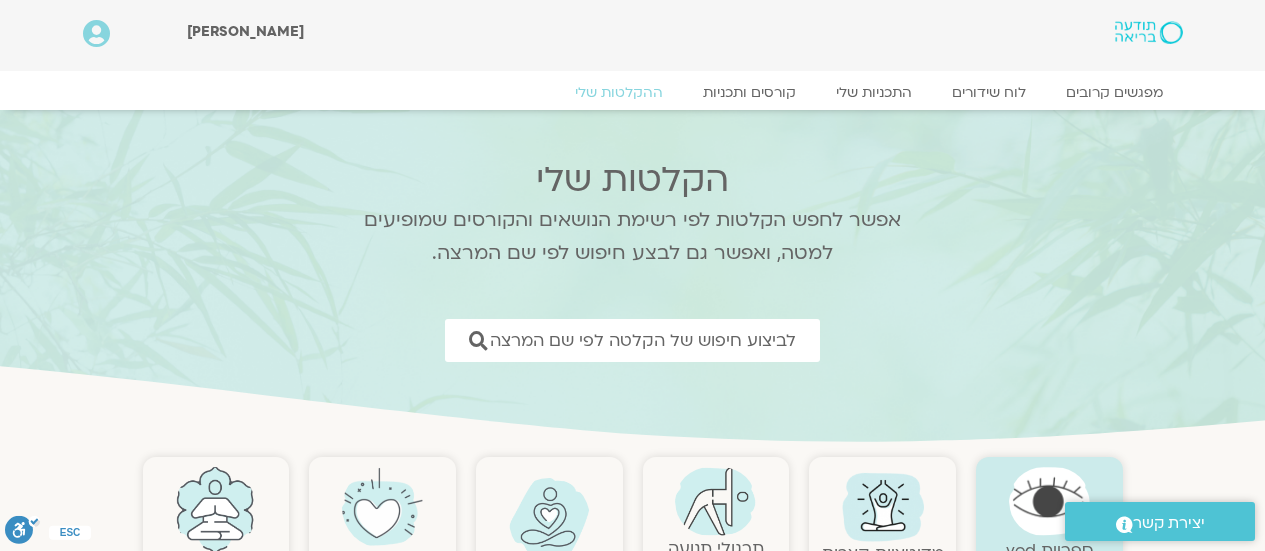 scroll, scrollTop: 0, scrollLeft: 0, axis: both 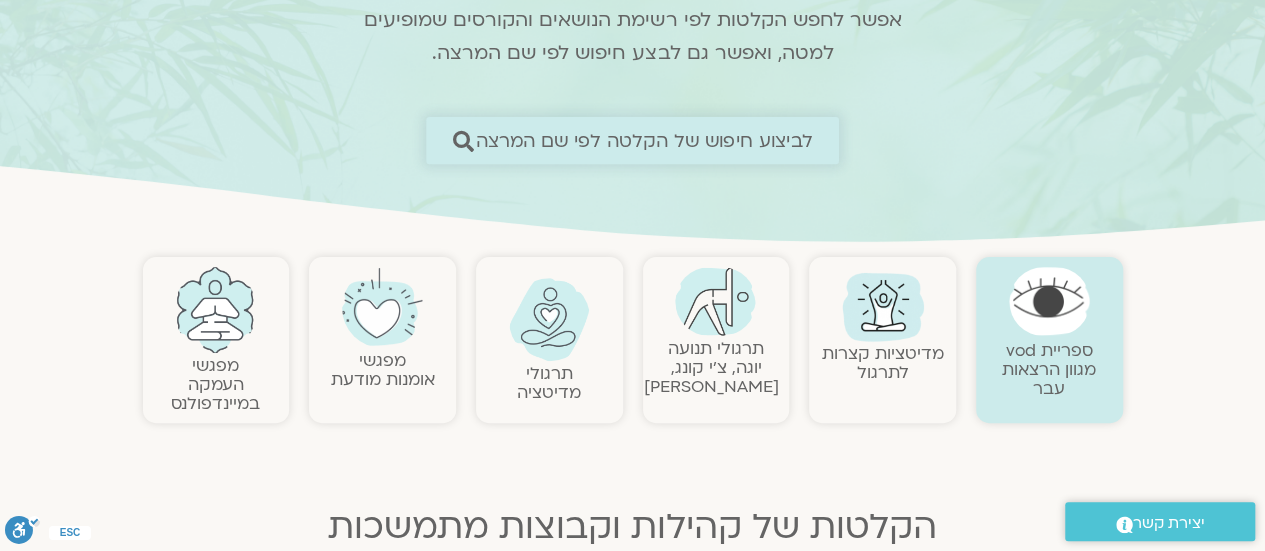 click on "לביצוע חיפוש של הקלטה לפי שם המרצה" at bounding box center (644, 140) 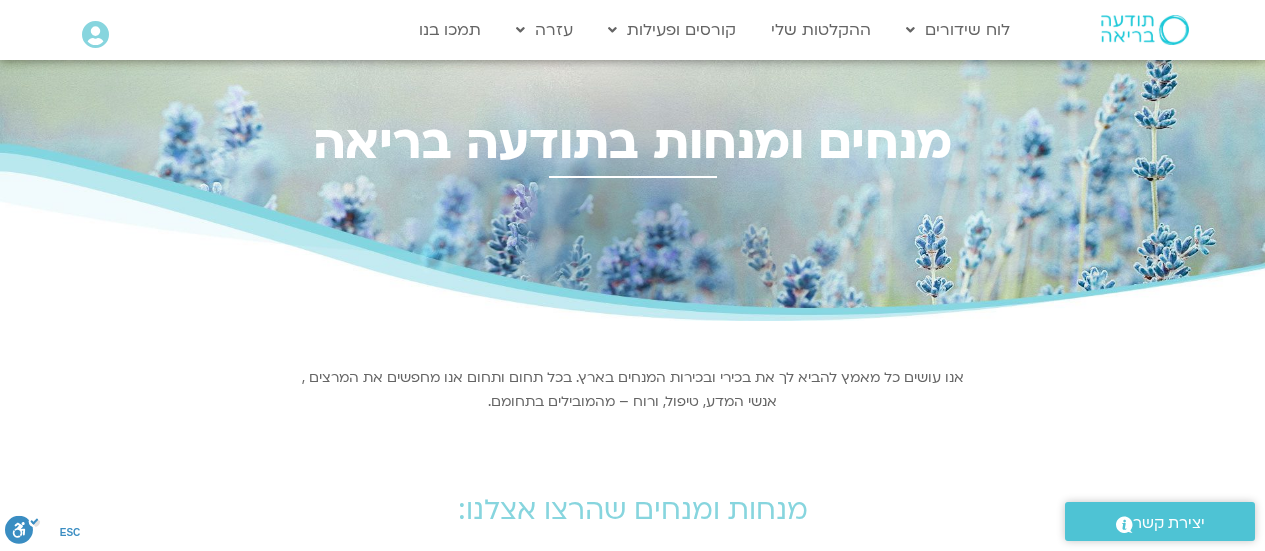 scroll, scrollTop: 0, scrollLeft: 0, axis: both 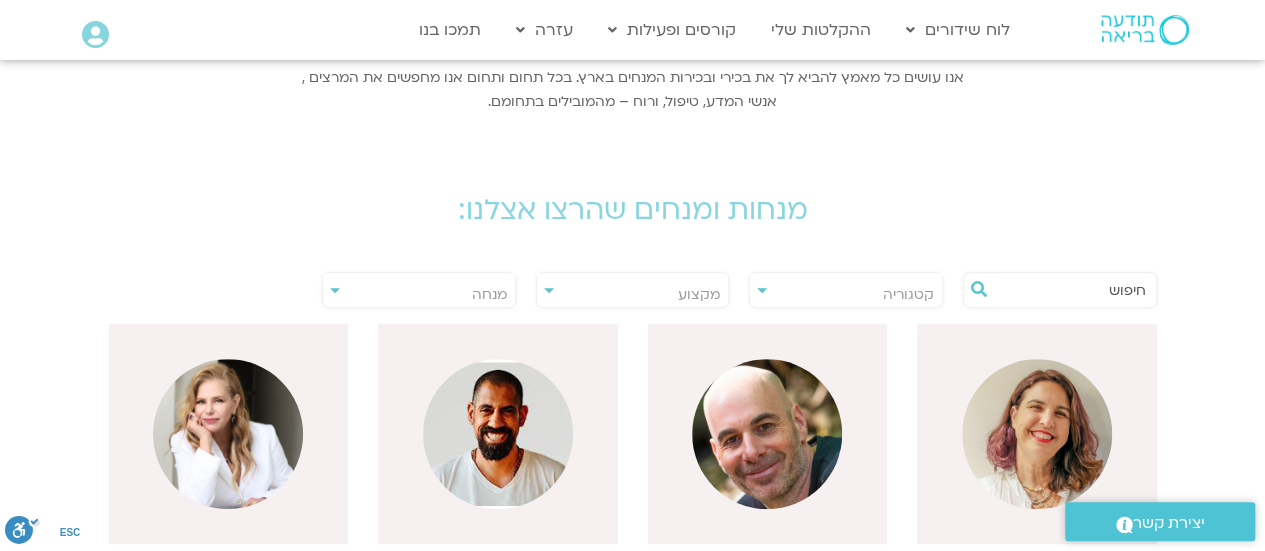 click at bounding box center (1070, 290) 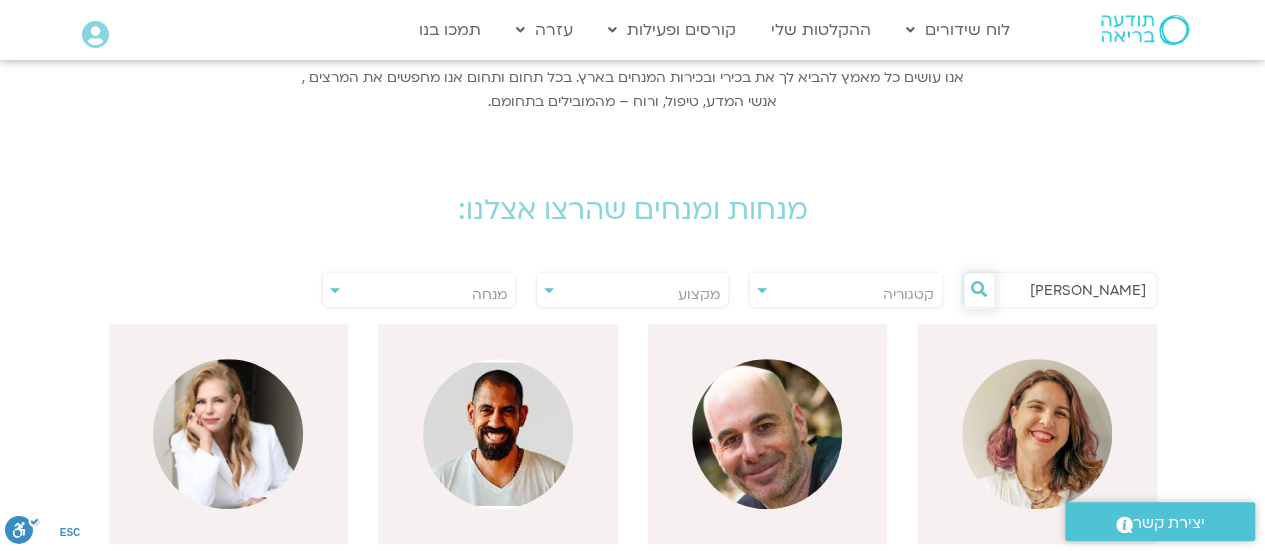 click at bounding box center (979, 291) 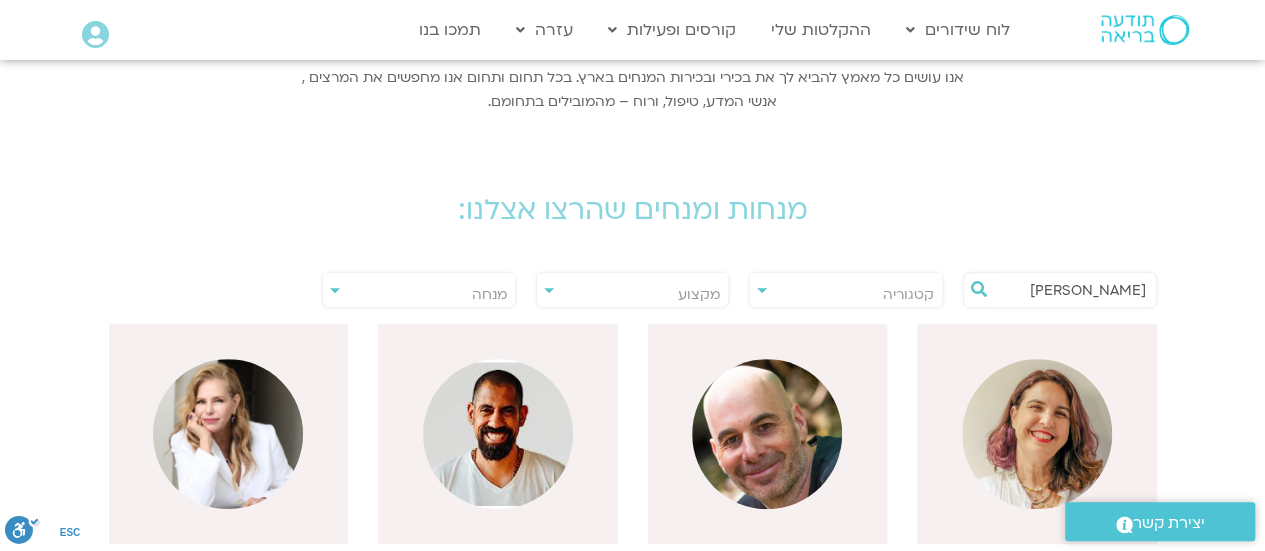 drag, startPoint x: 1114, startPoint y: 293, endPoint x: 1177, endPoint y: 293, distance: 63 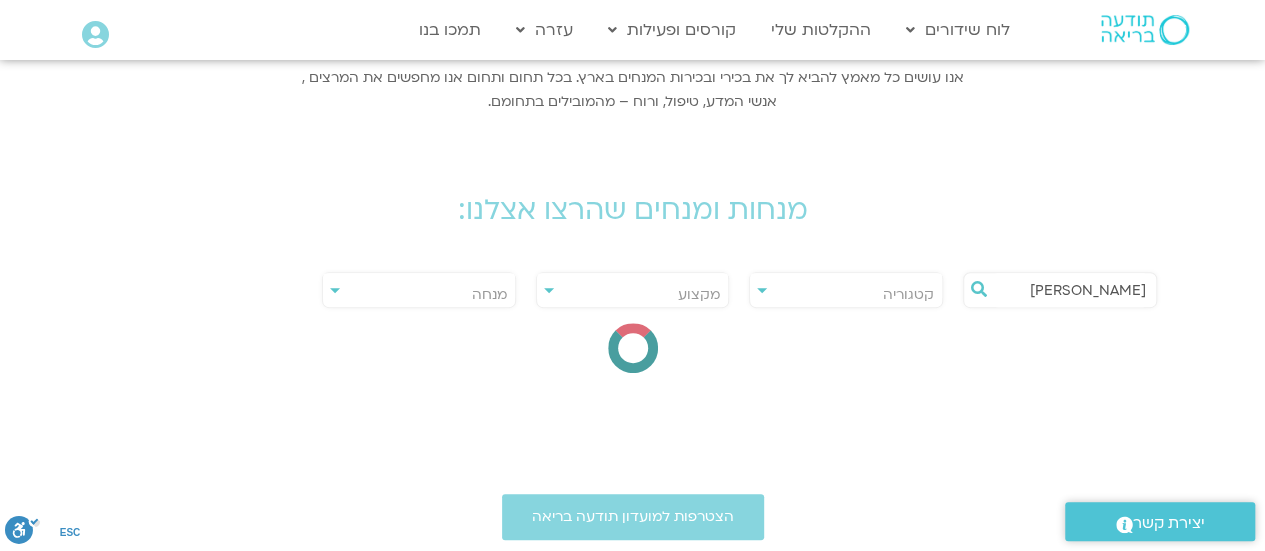 type on "אלבלדה" 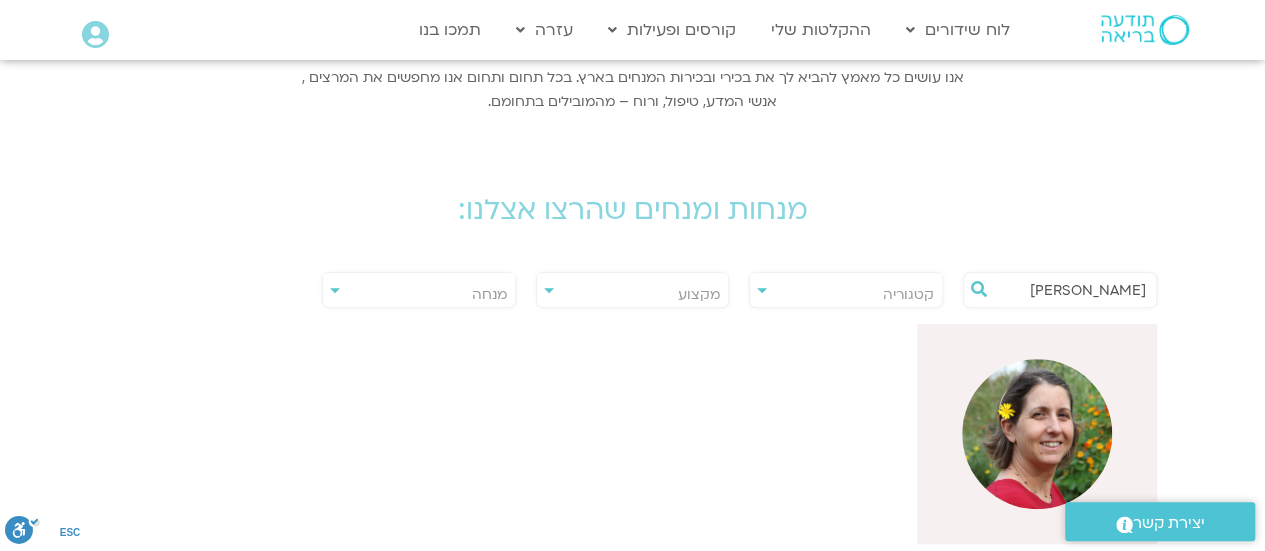 scroll, scrollTop: 600, scrollLeft: 0, axis: vertical 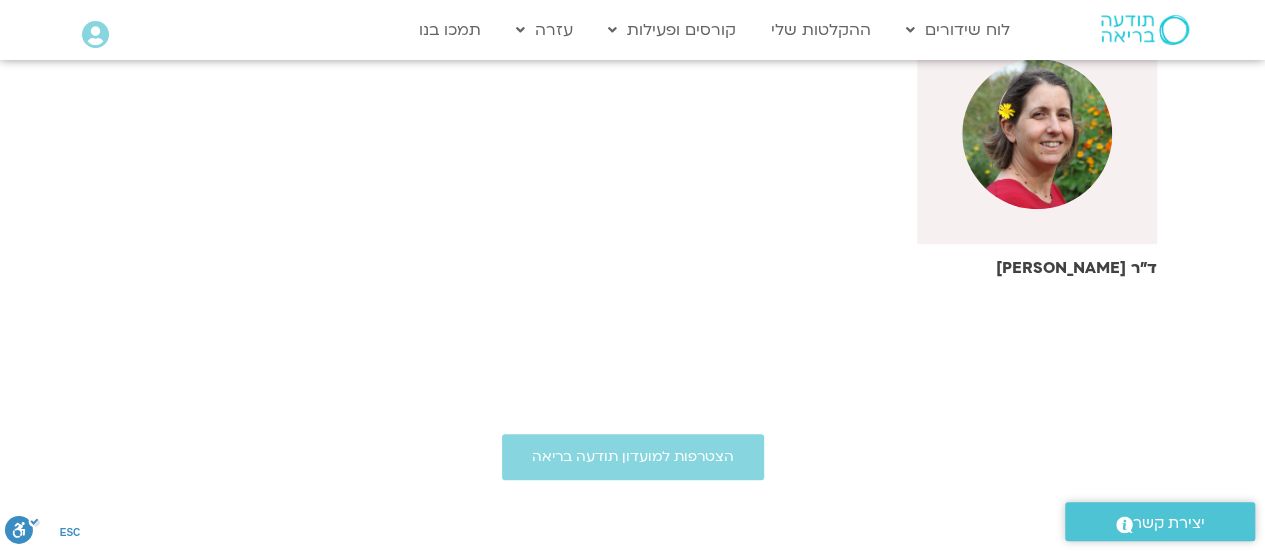 click at bounding box center (1037, 134) 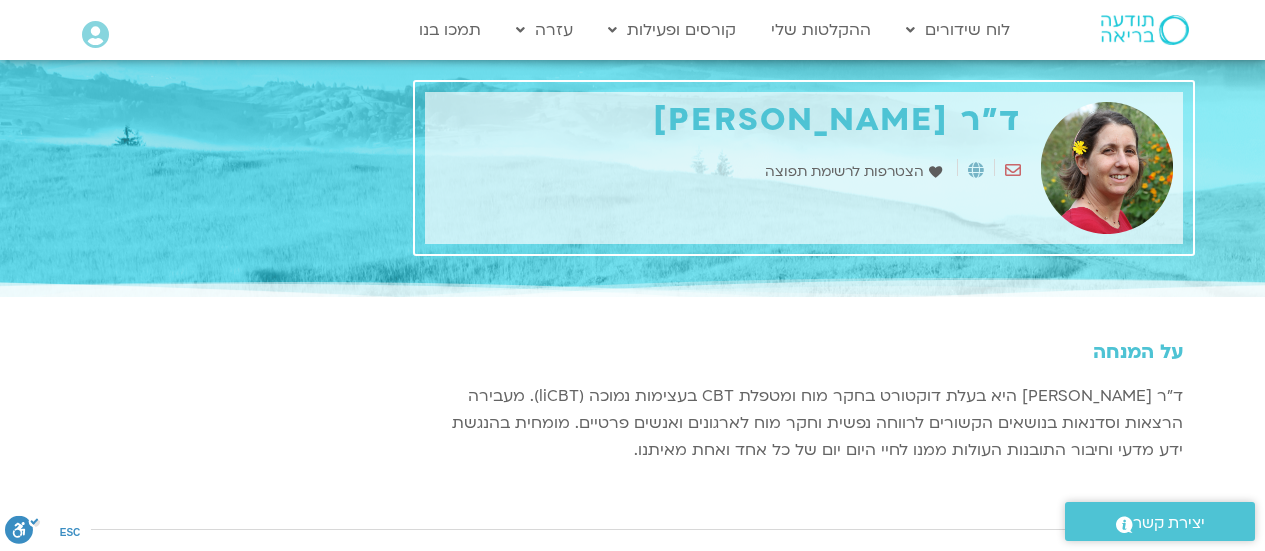 scroll, scrollTop: 0, scrollLeft: 0, axis: both 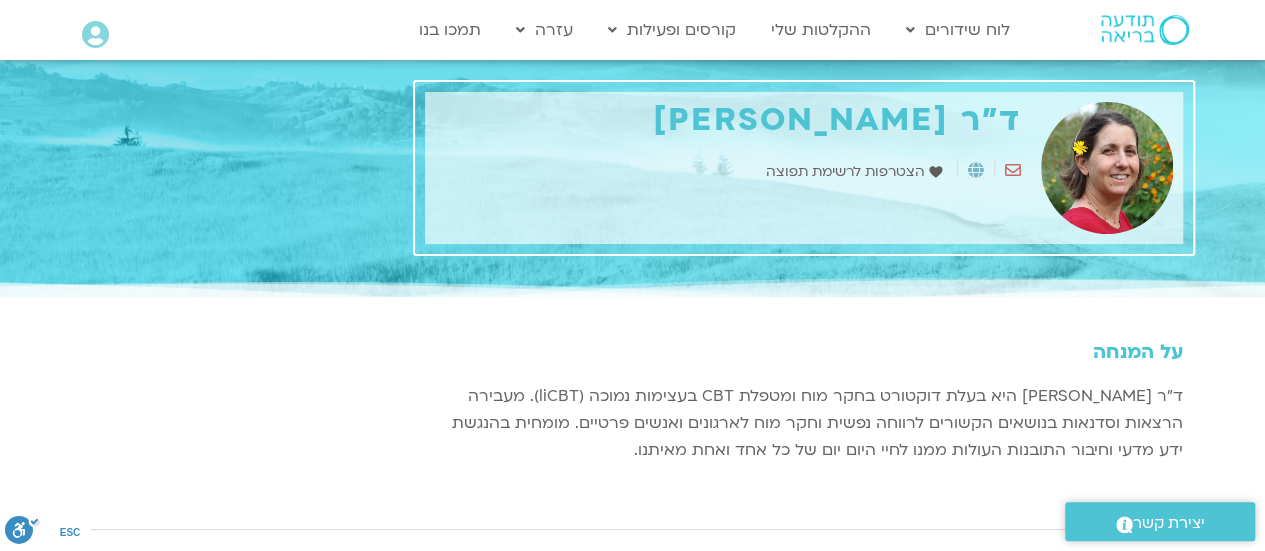 click on "הצטרפות לרשימת תפוצה" at bounding box center [847, 172] 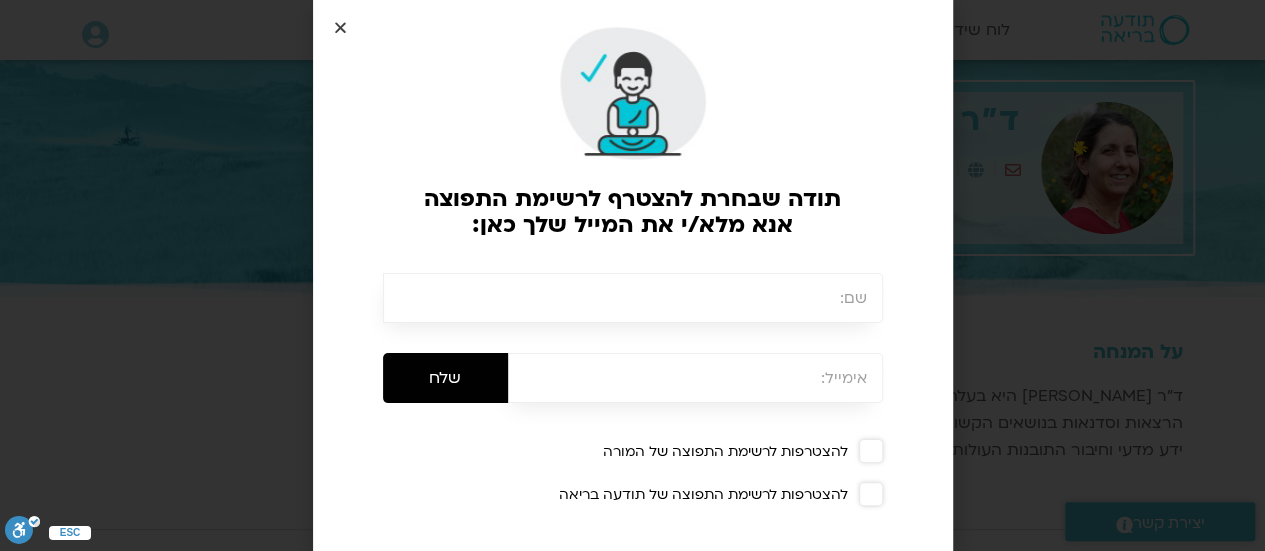 click at bounding box center [340, 27] 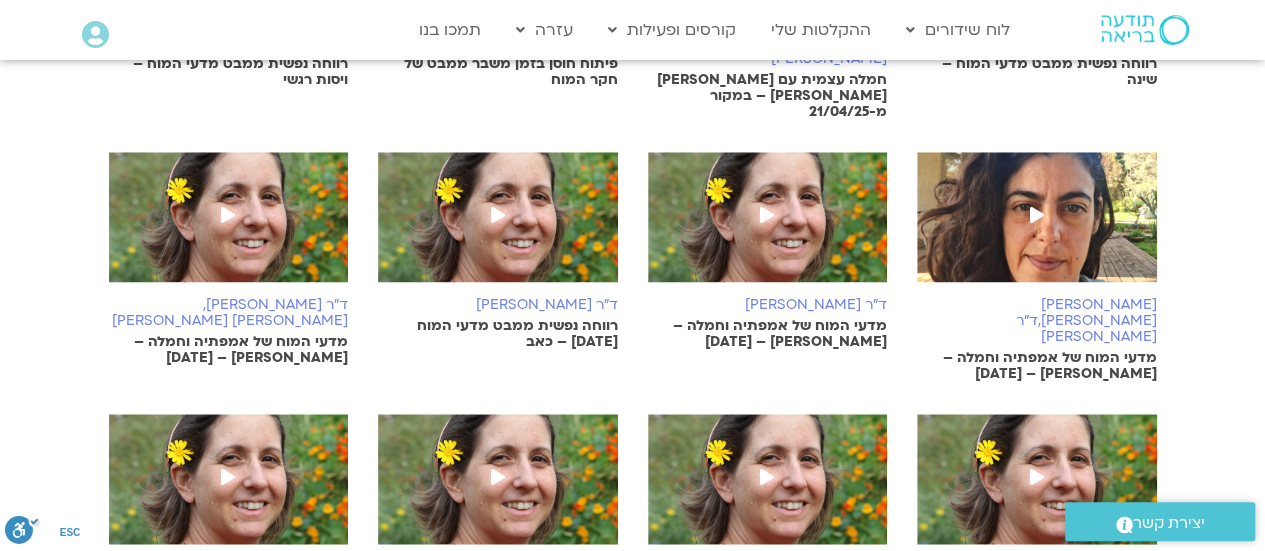 scroll, scrollTop: 800, scrollLeft: 0, axis: vertical 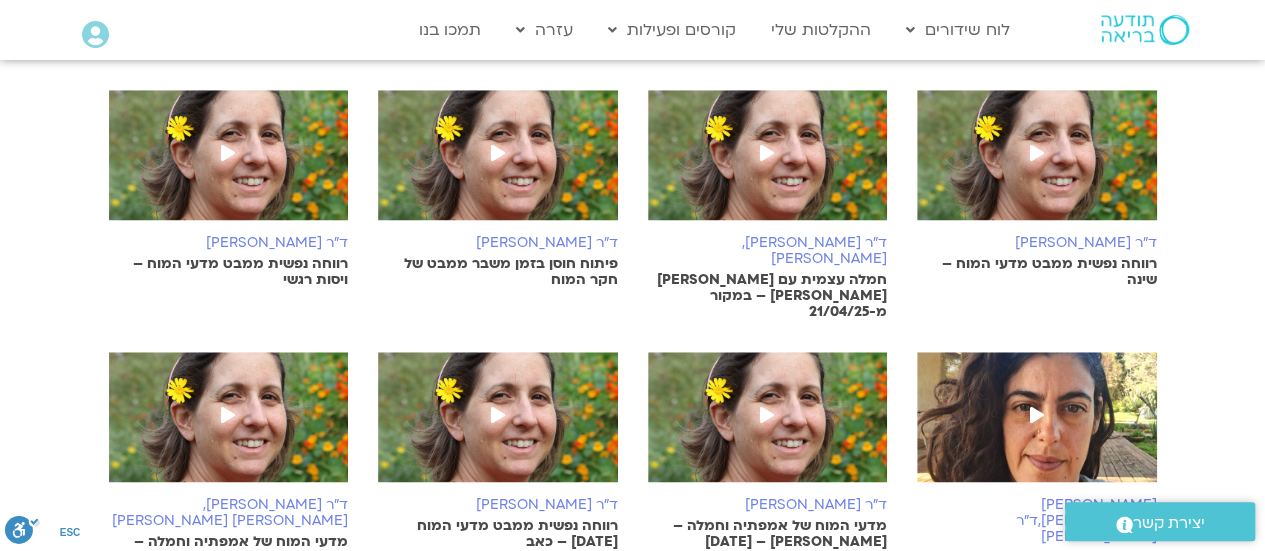 click at bounding box center (229, 165) 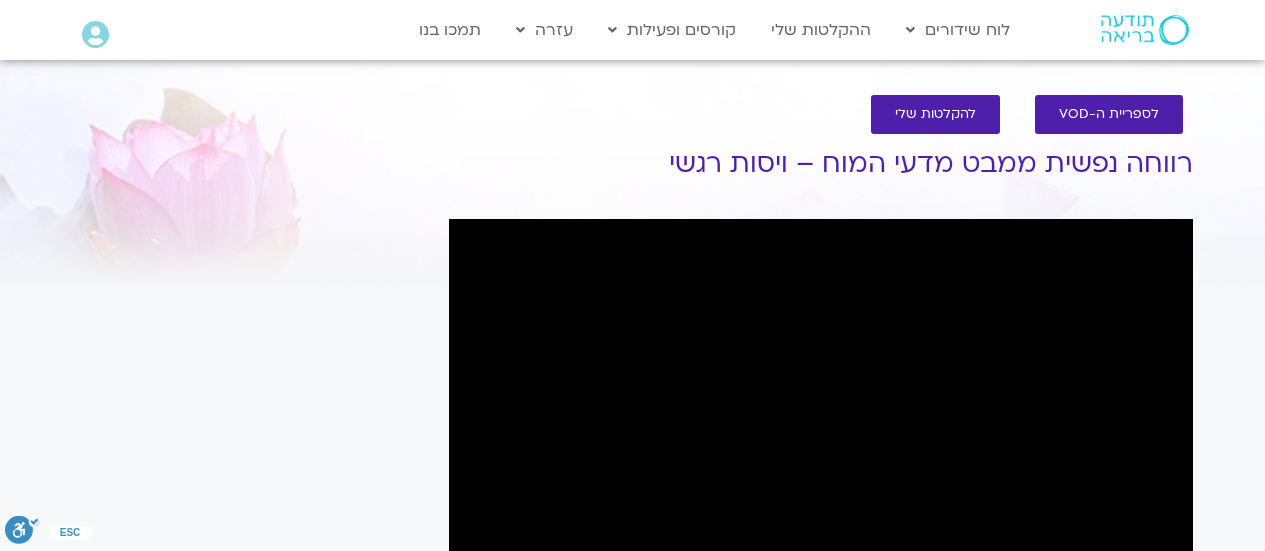 scroll, scrollTop: 0, scrollLeft: 0, axis: both 